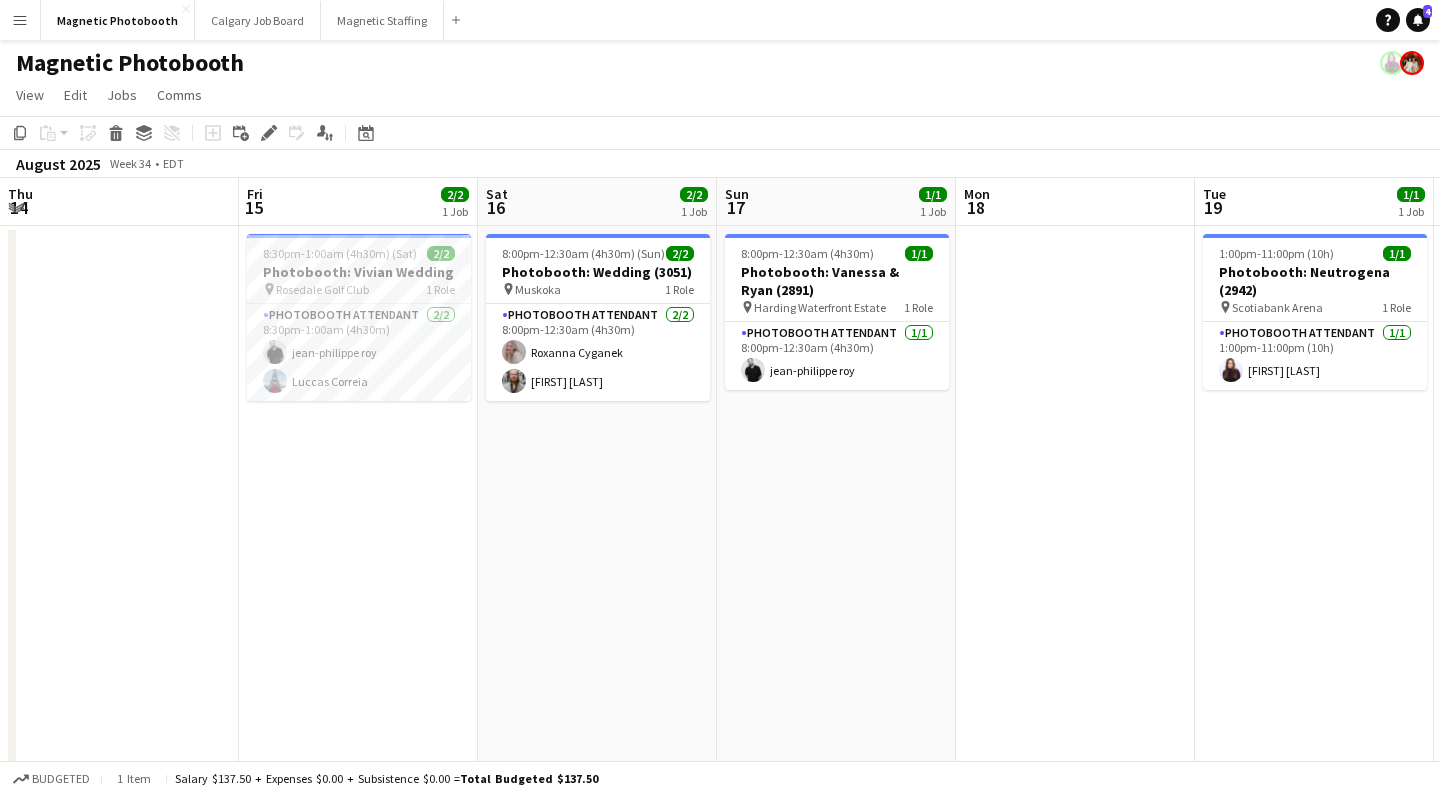 scroll, scrollTop: 0, scrollLeft: 0, axis: both 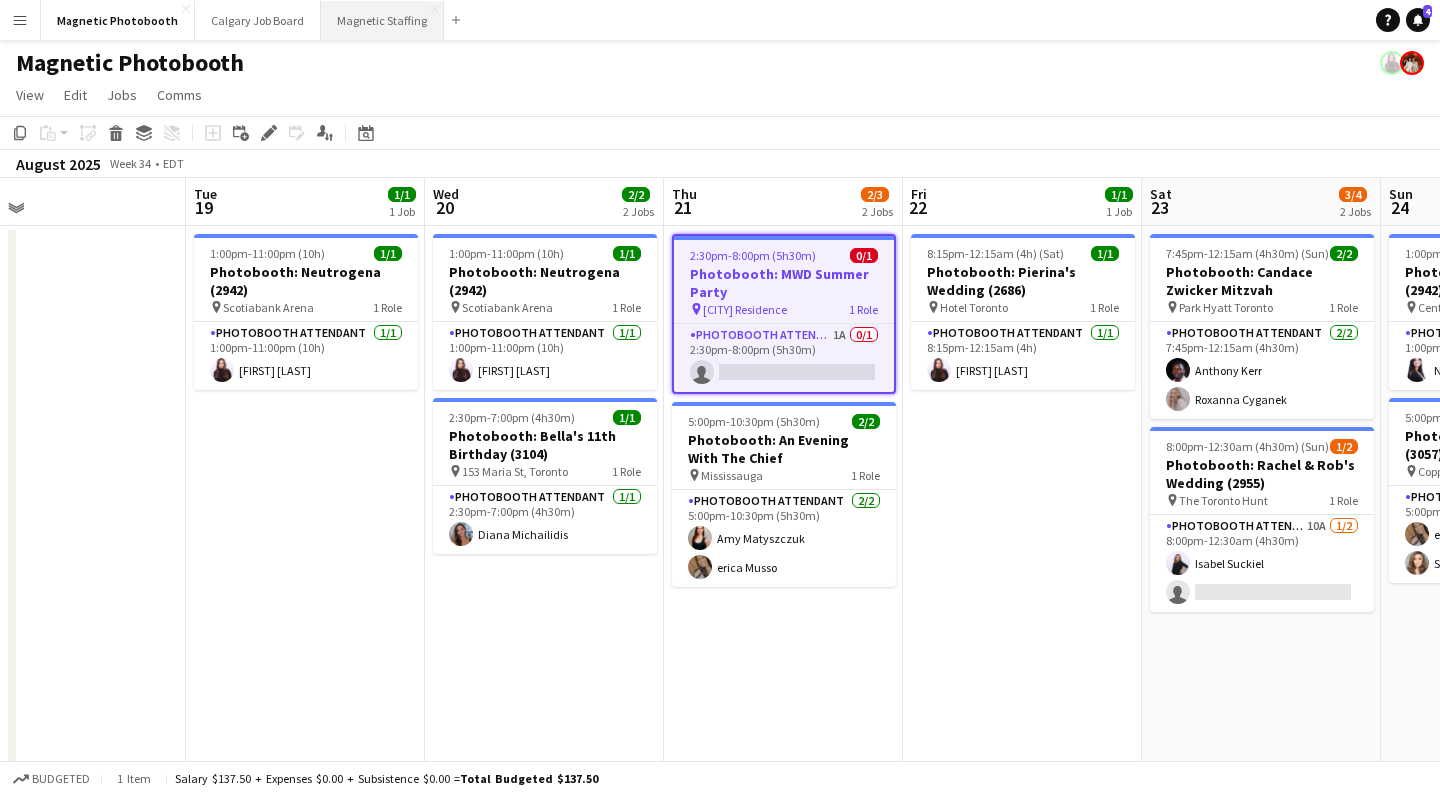 click on "Magnetic Staffing
Close" at bounding box center [382, 20] 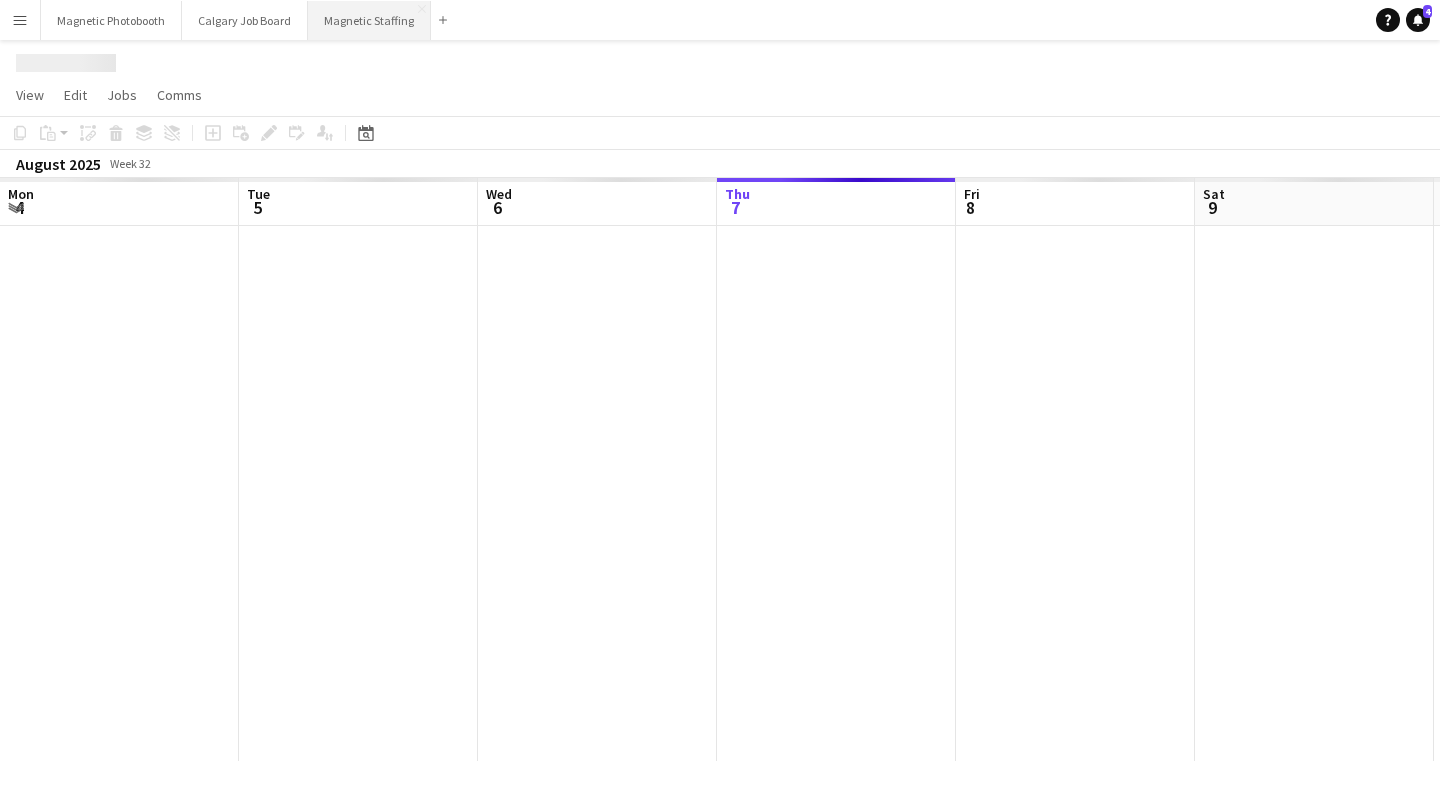 scroll, scrollTop: 0, scrollLeft: 478, axis: horizontal 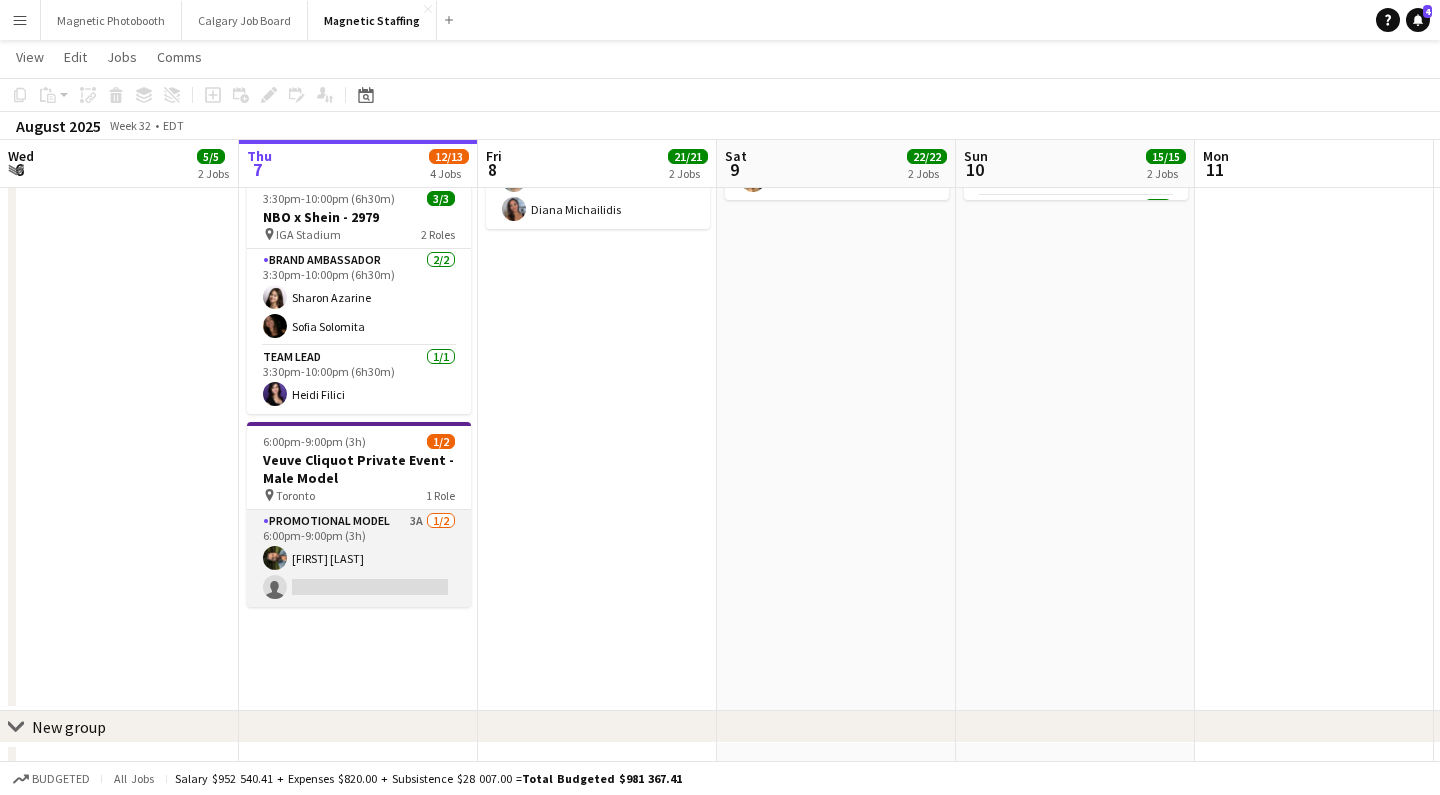 click on "Promotional Model   3A   1/2   [TIME] ([DURATION])
[FIRST] [LAST]
single-neutral-actions" at bounding box center (359, 558) 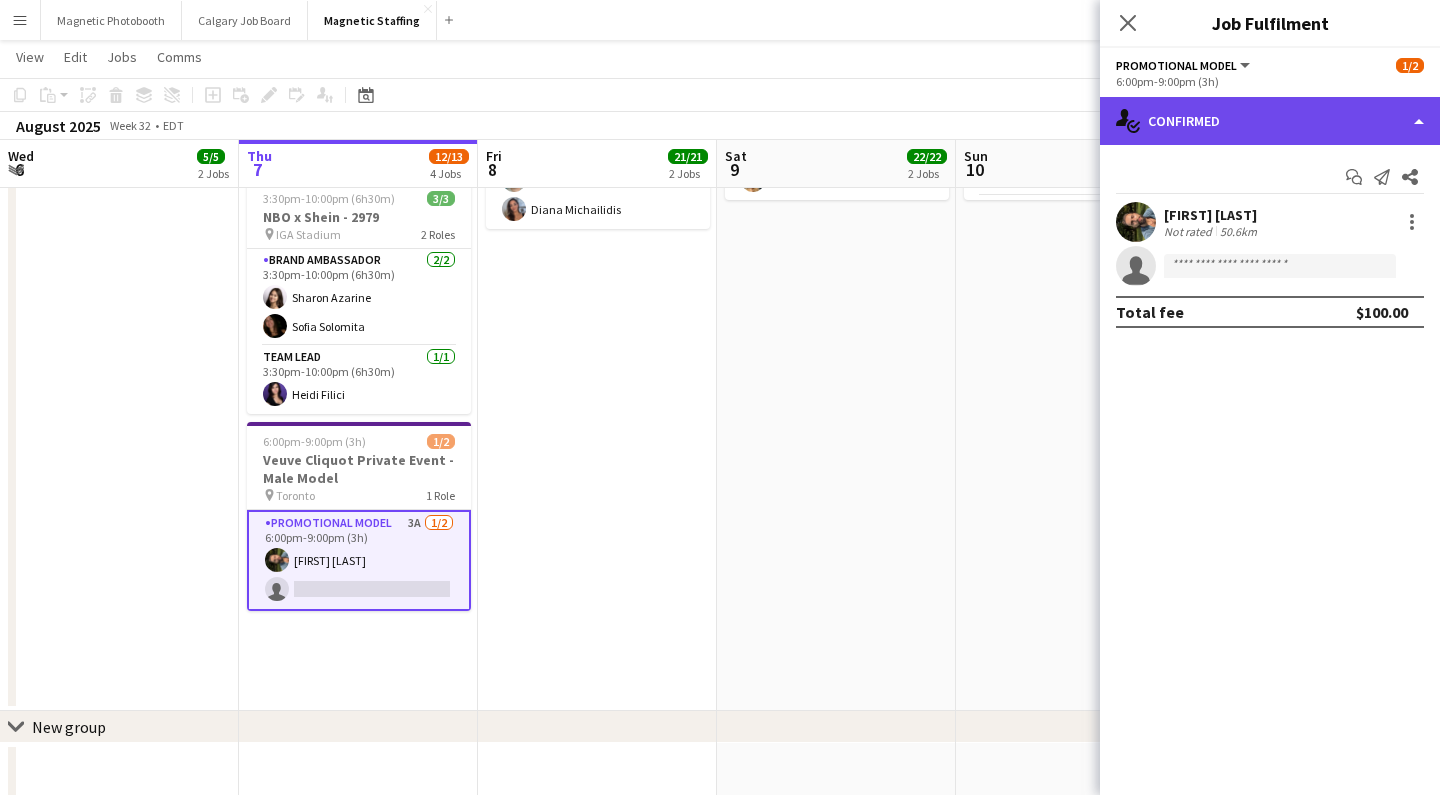 click on "single-neutral-actions-check-2
Confirmed" 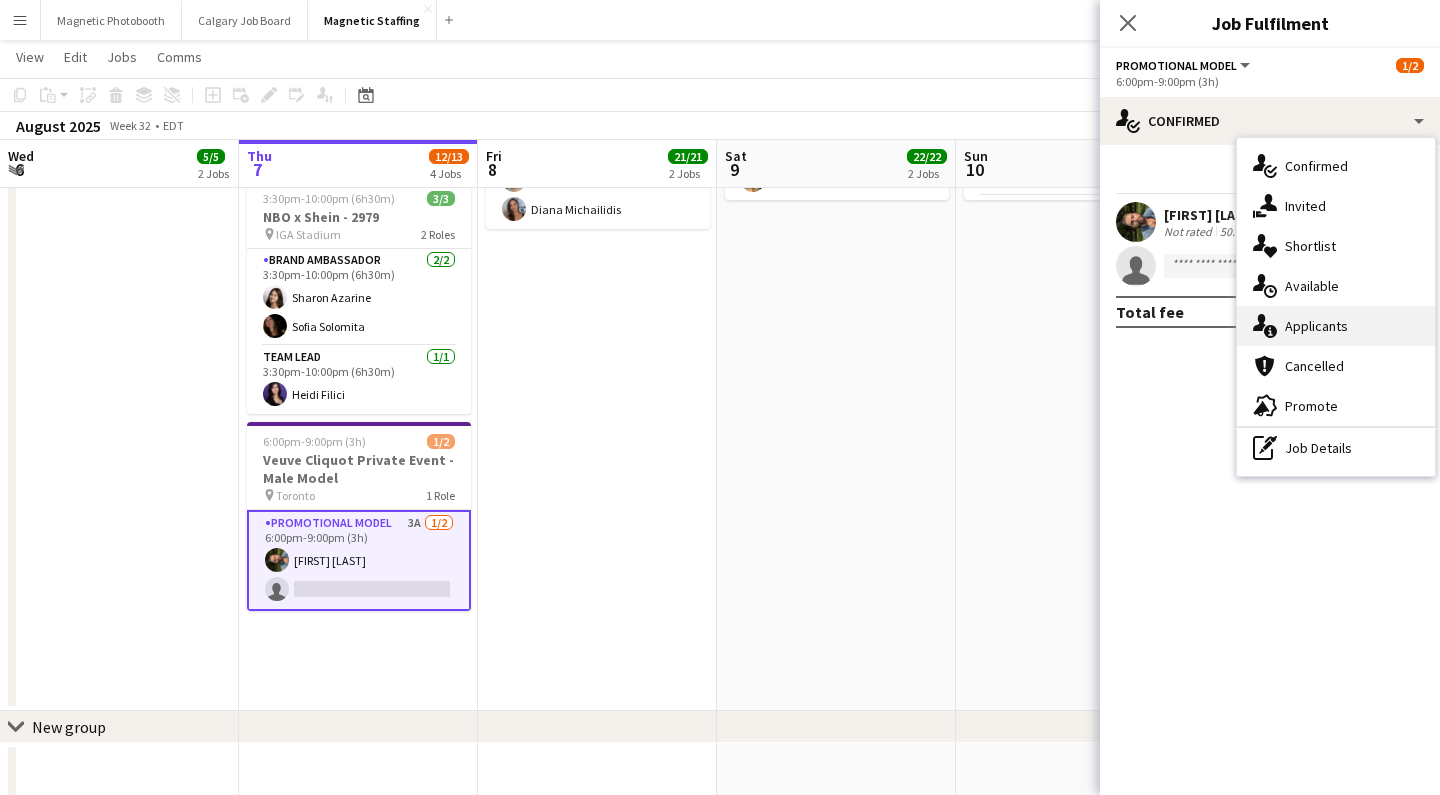 click on "single-neutral-actions-information
Applicants" at bounding box center [1336, 326] 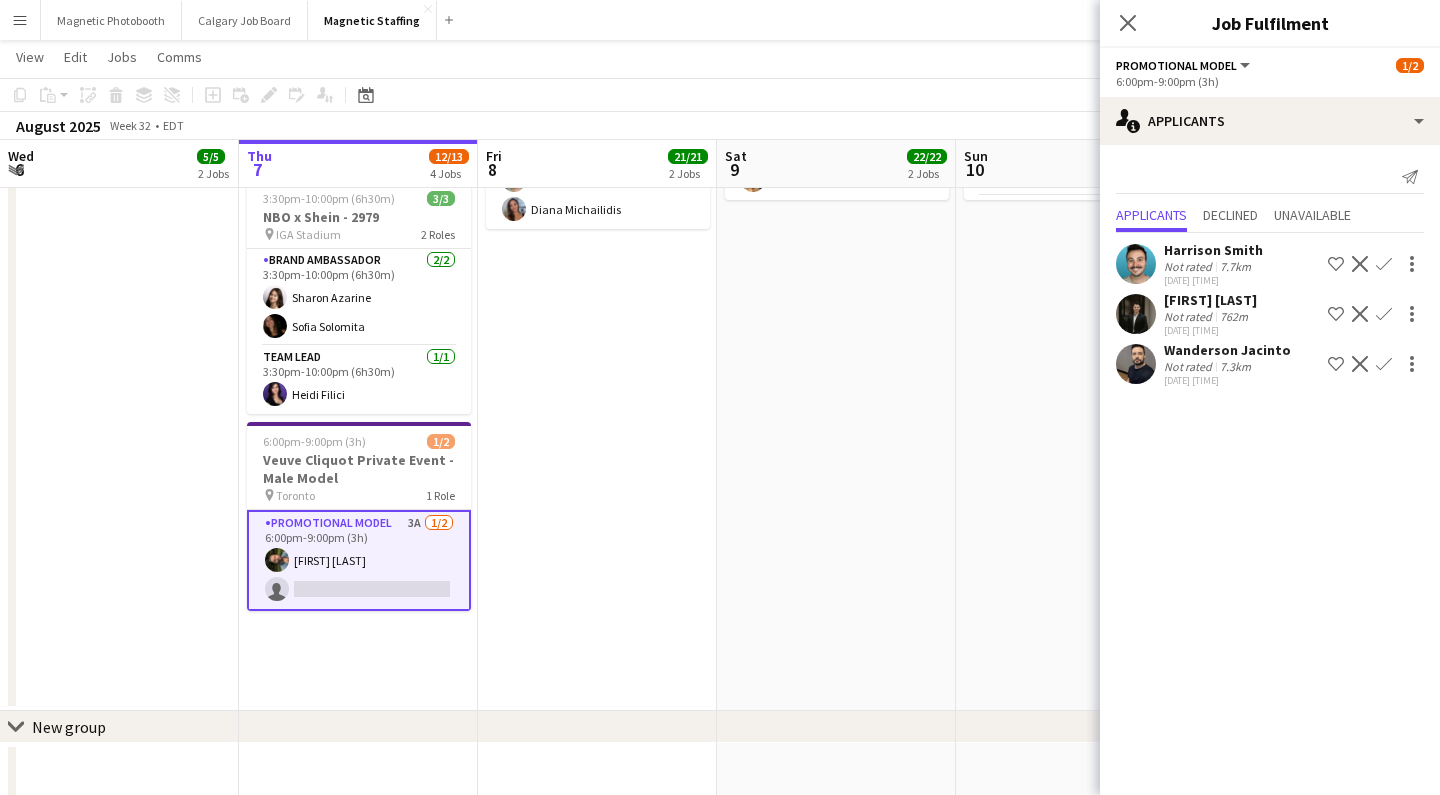 click on "[FIRST] [LAST]" at bounding box center (1227, 350) 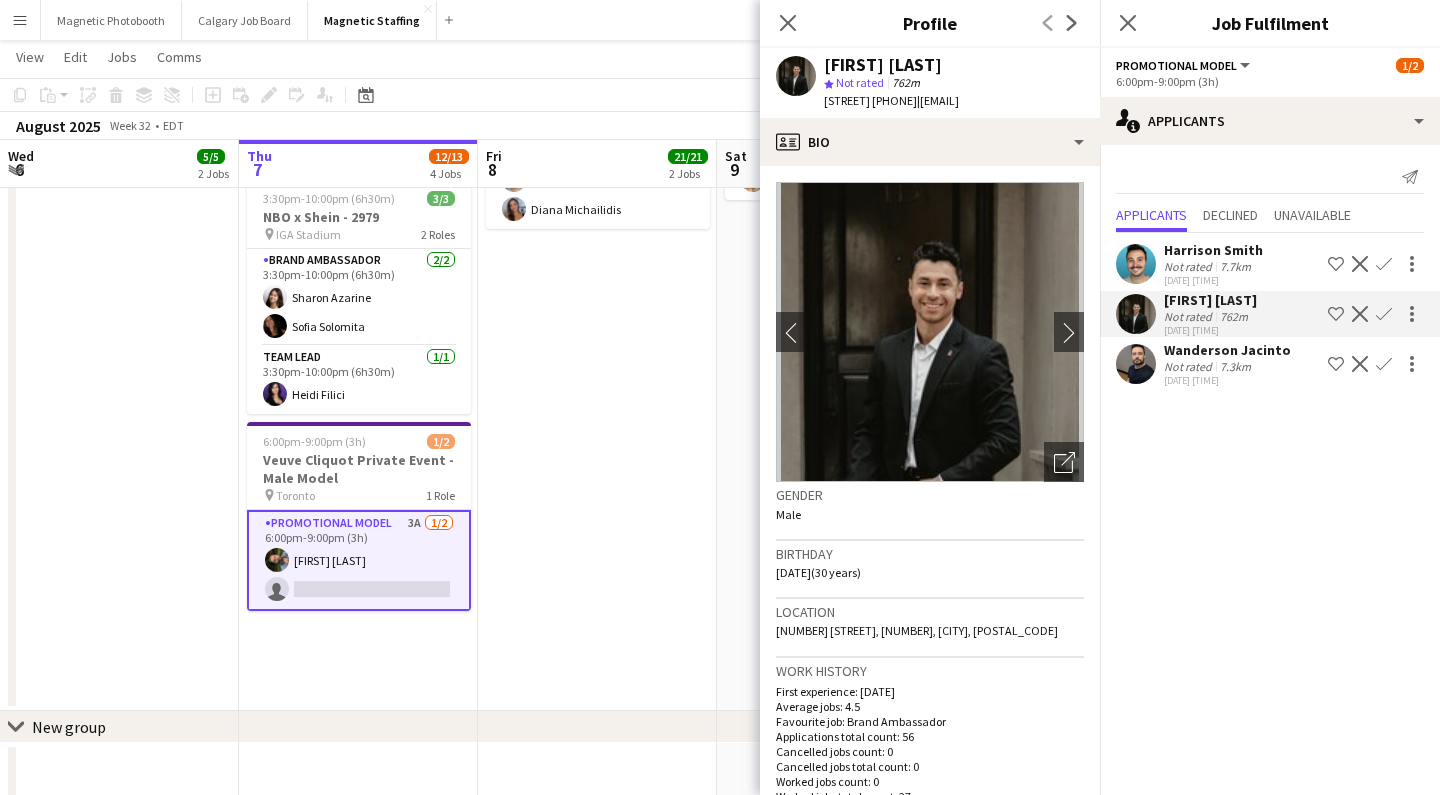 click on "Harrison Smith" at bounding box center (1210, 300) 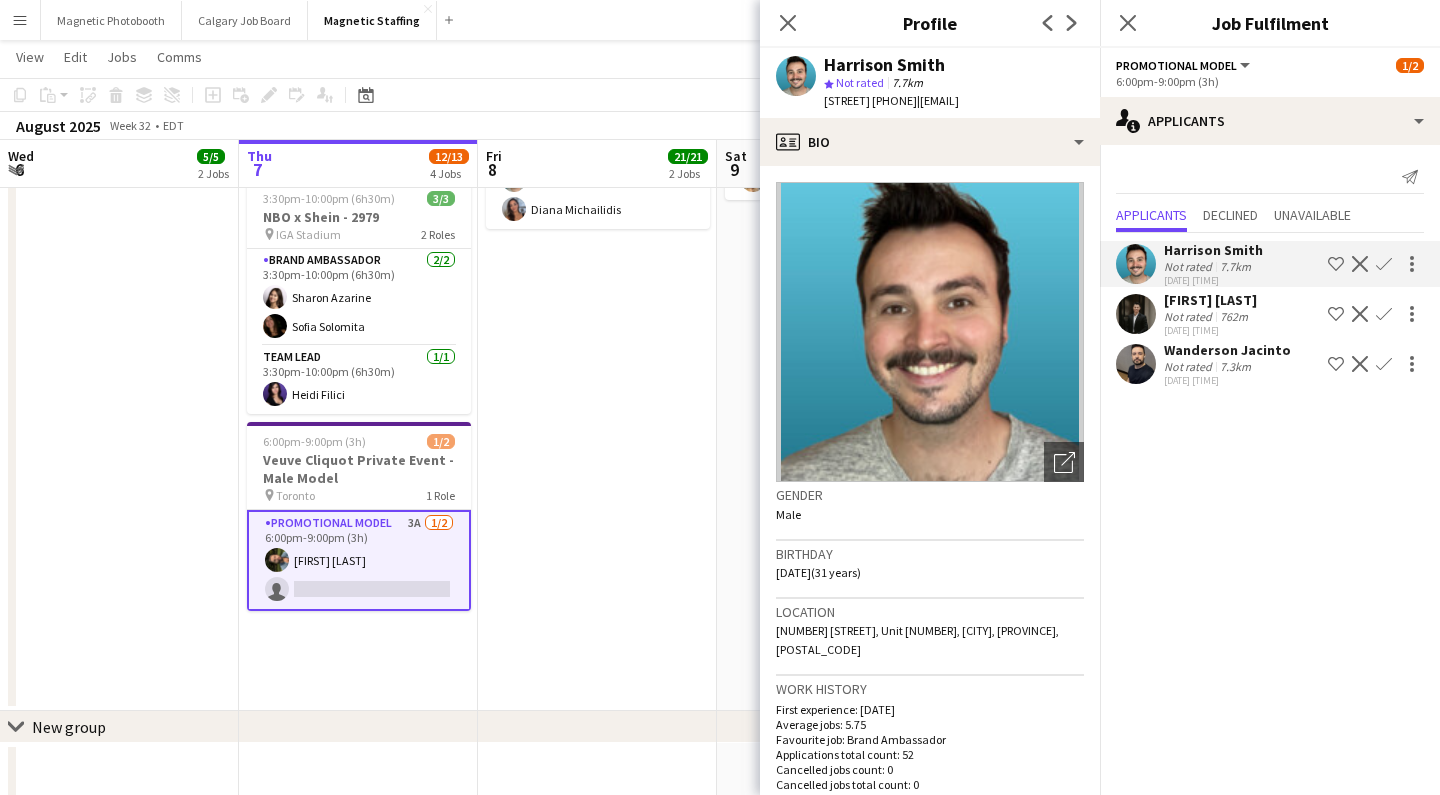 click on "Not rated" at bounding box center (1190, 366) 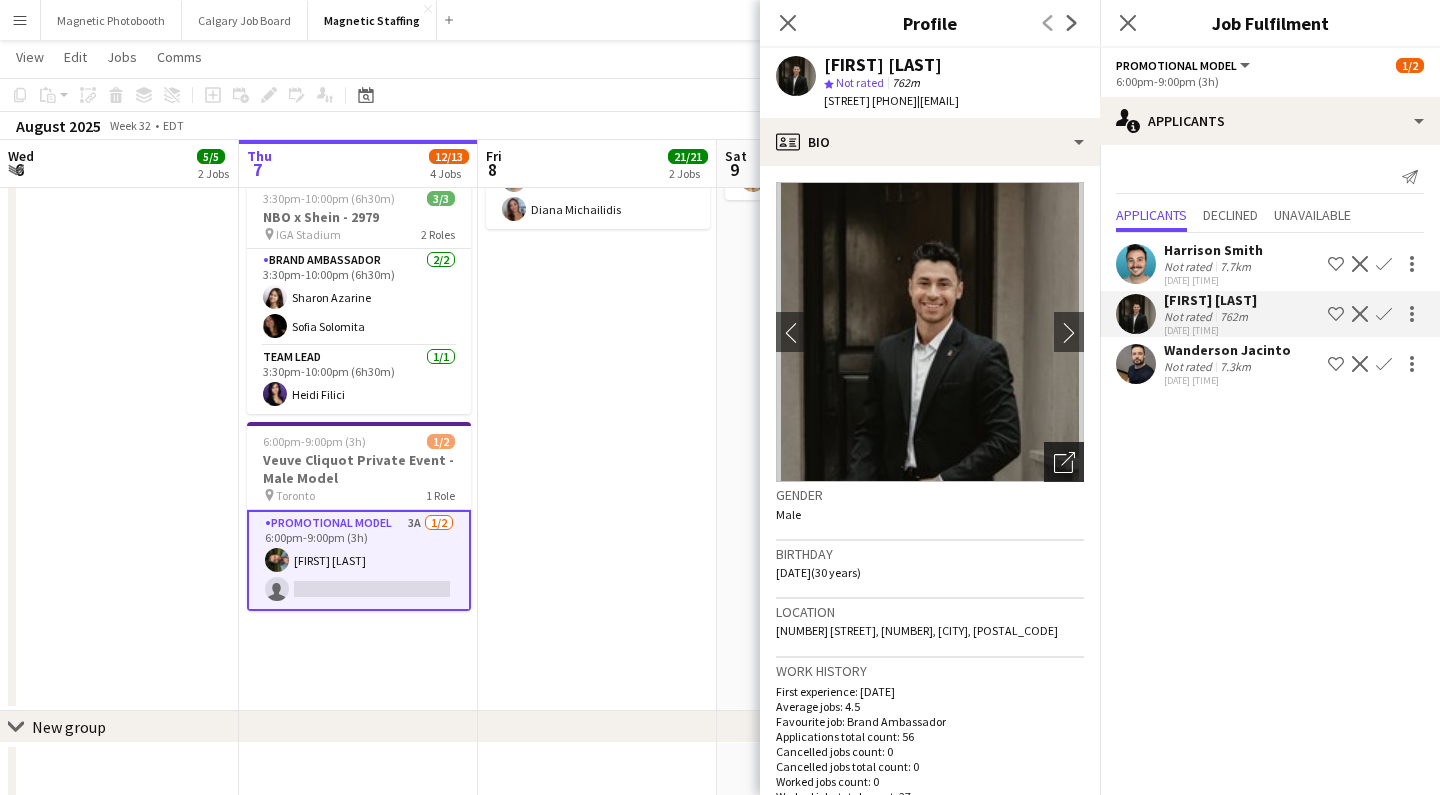 click on "Open photos pop-in" 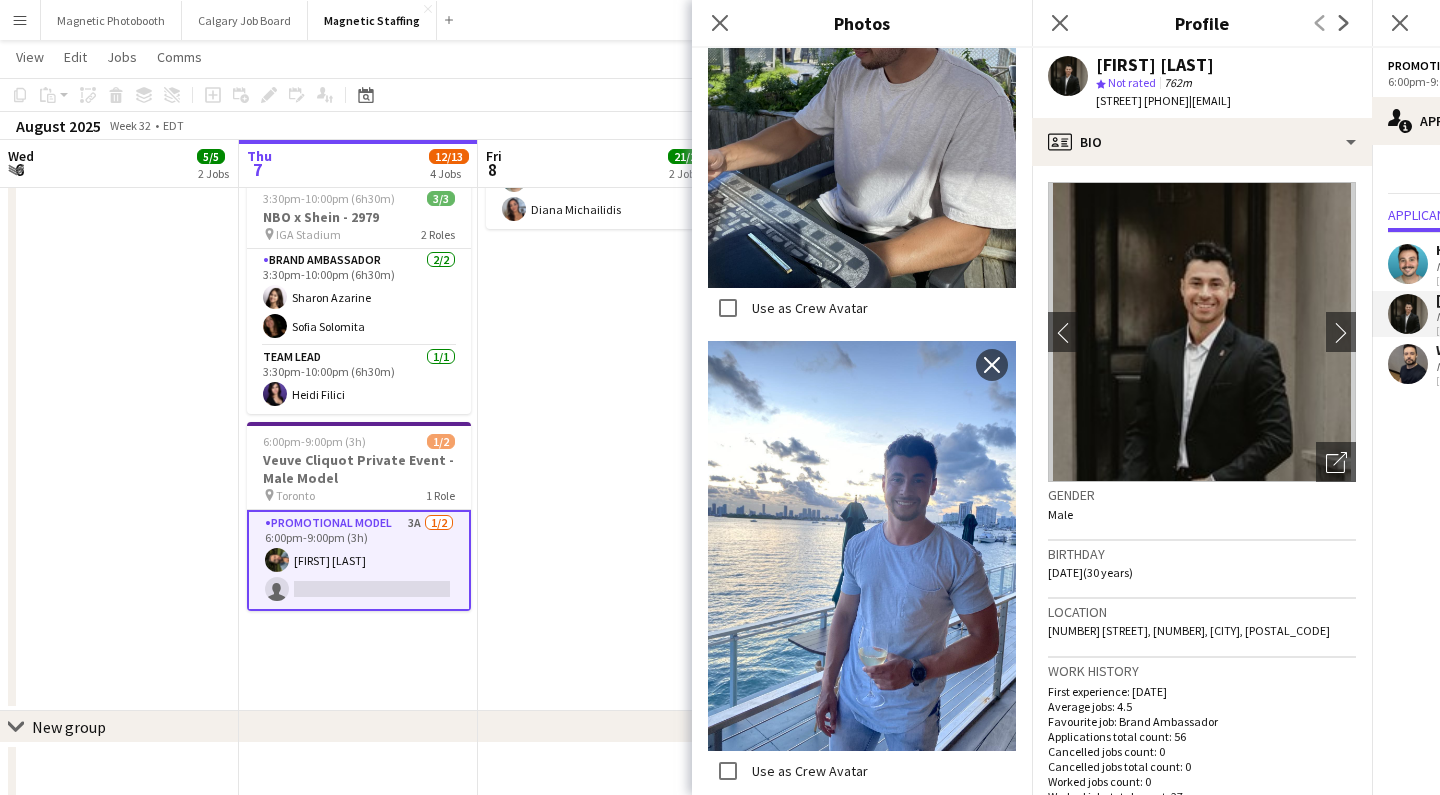 scroll, scrollTop: 1992, scrollLeft: 0, axis: vertical 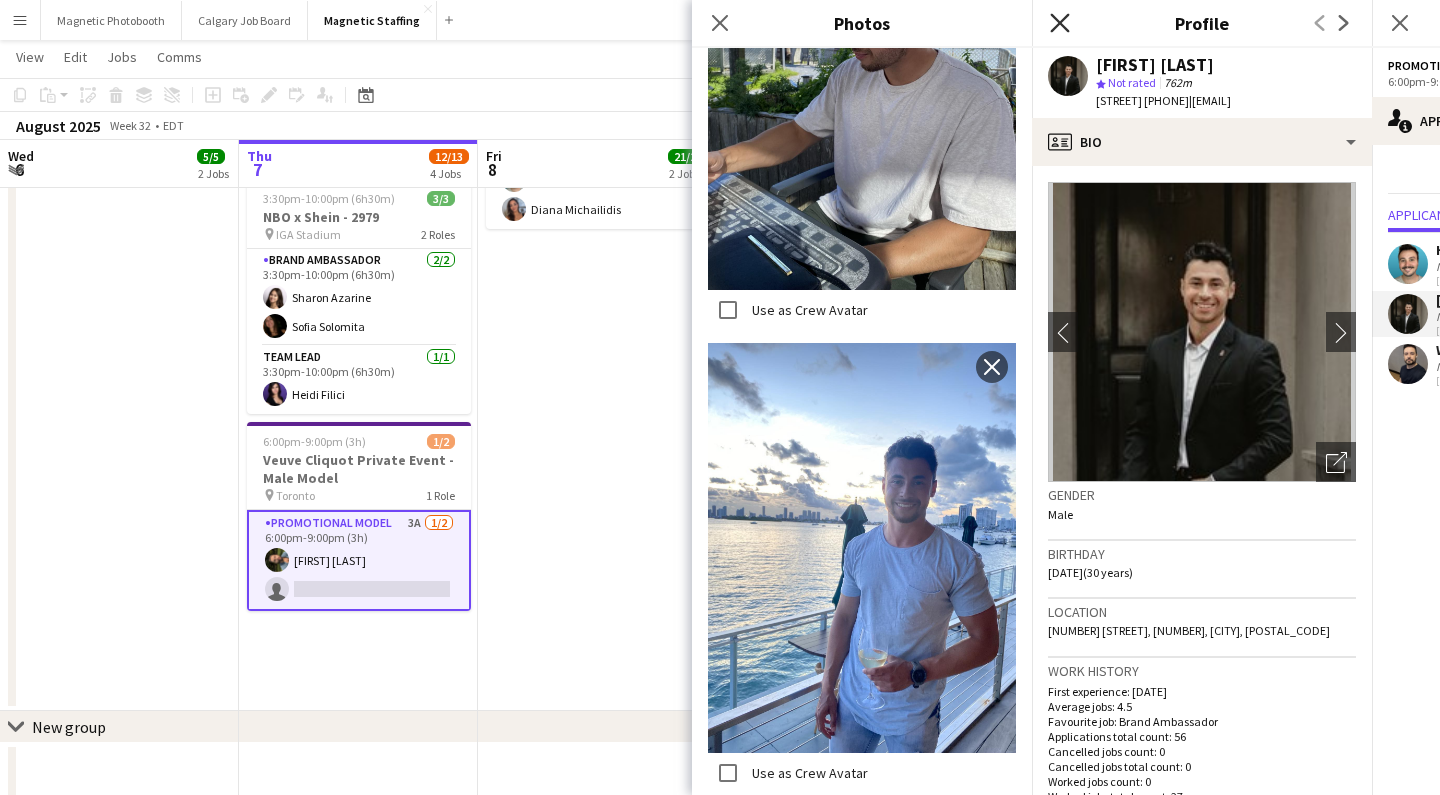 click on "Close pop-in" 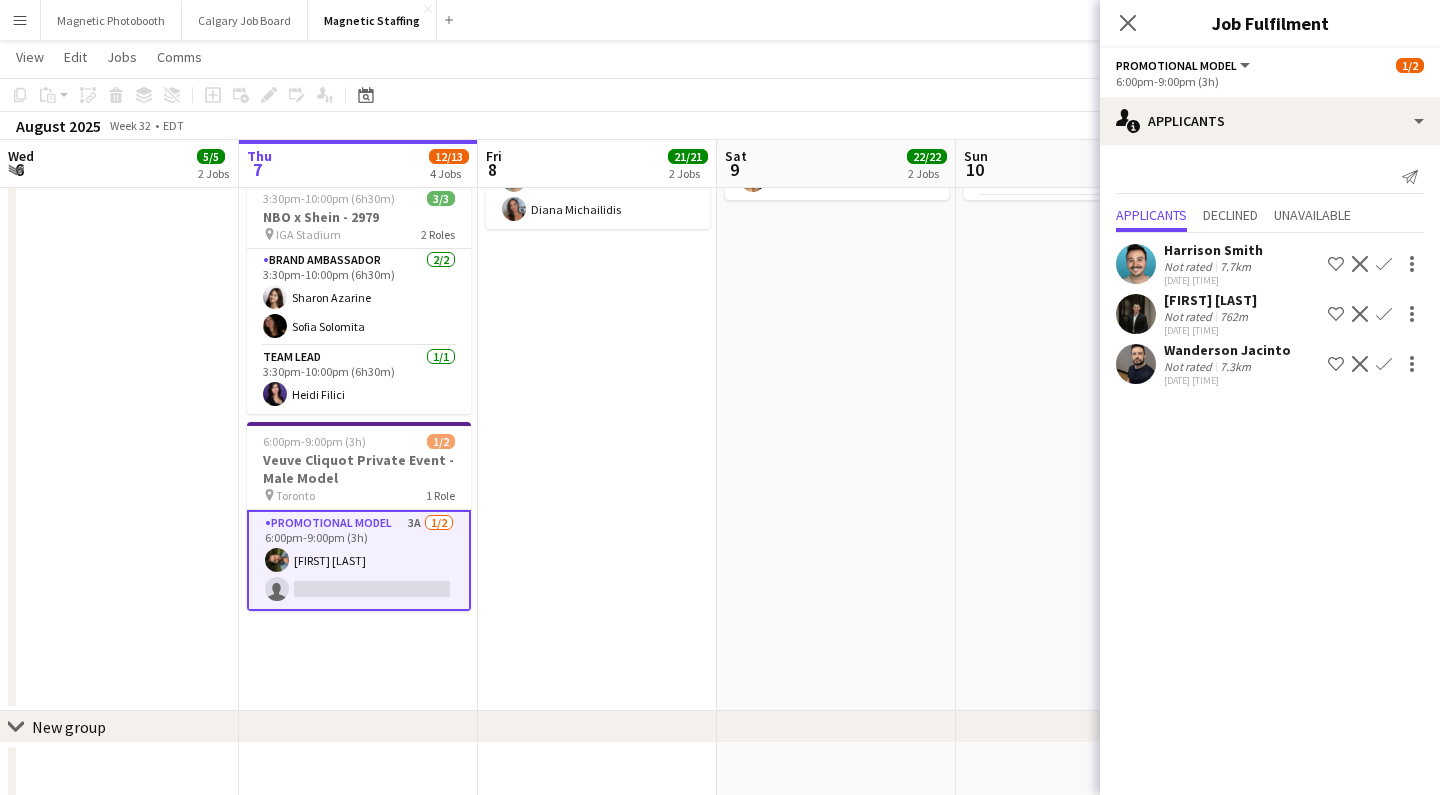 click on "Harrison Smith" at bounding box center (1210, 300) 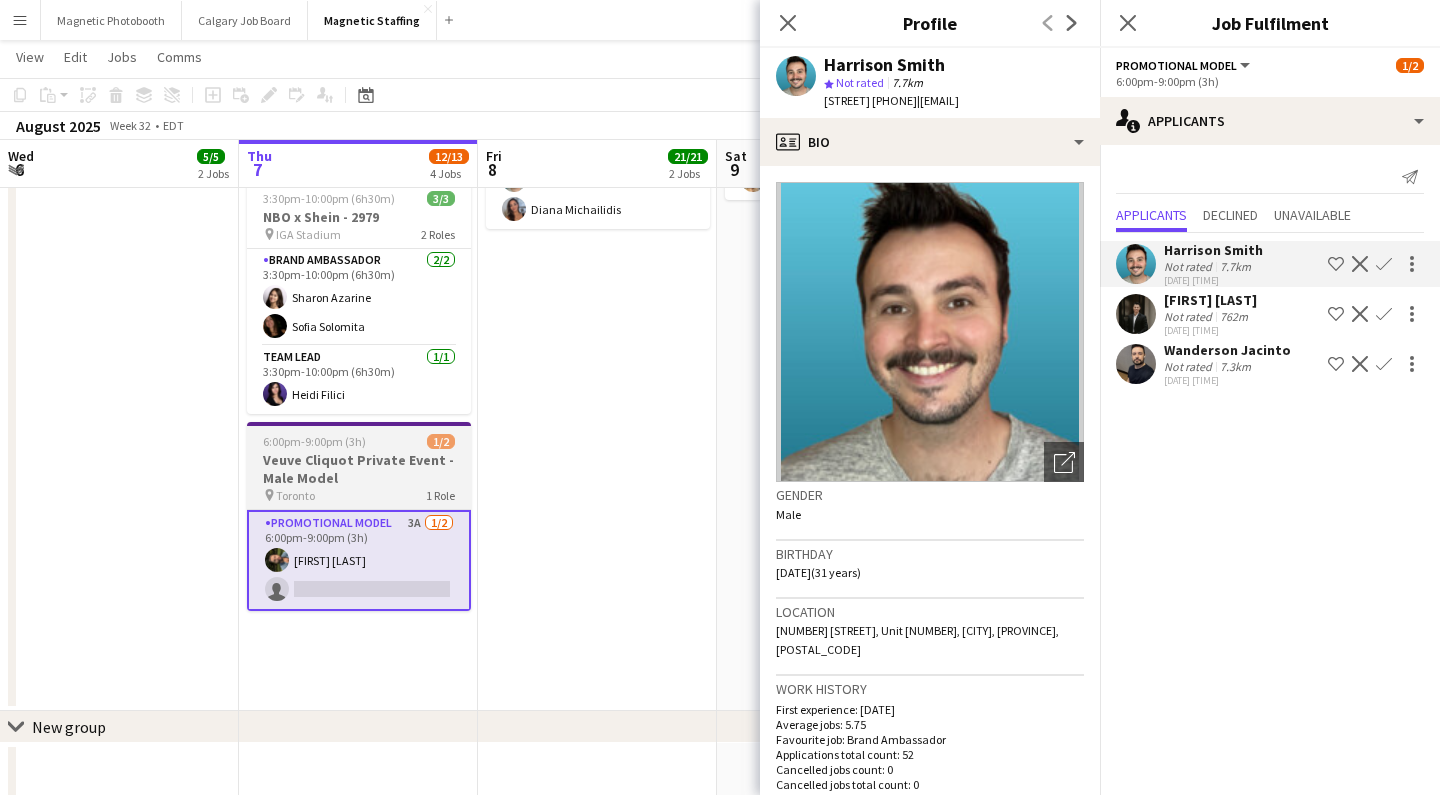 click on "Veuve Cliquot Private Event - Male Model" at bounding box center (359, 469) 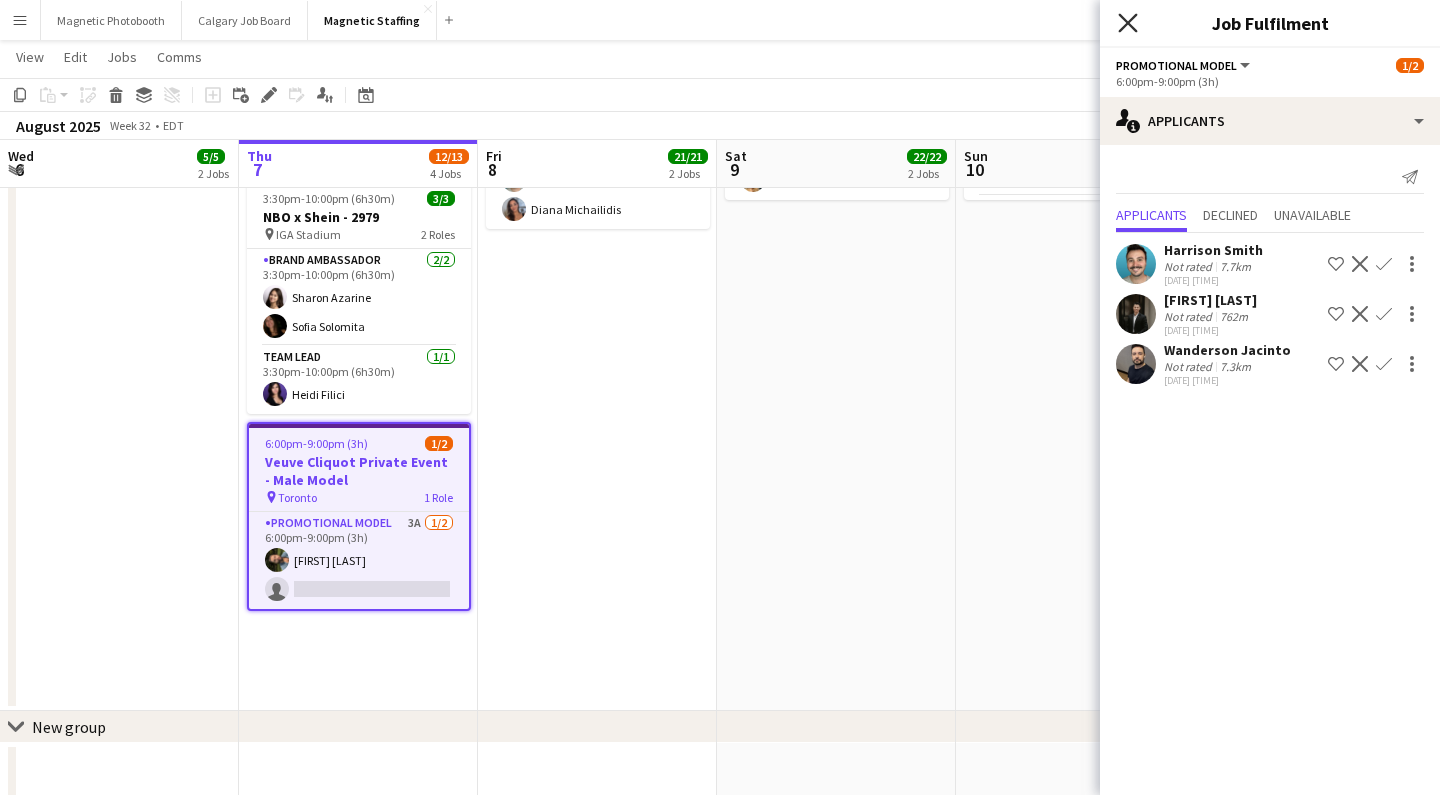 click on "Close pop-in" 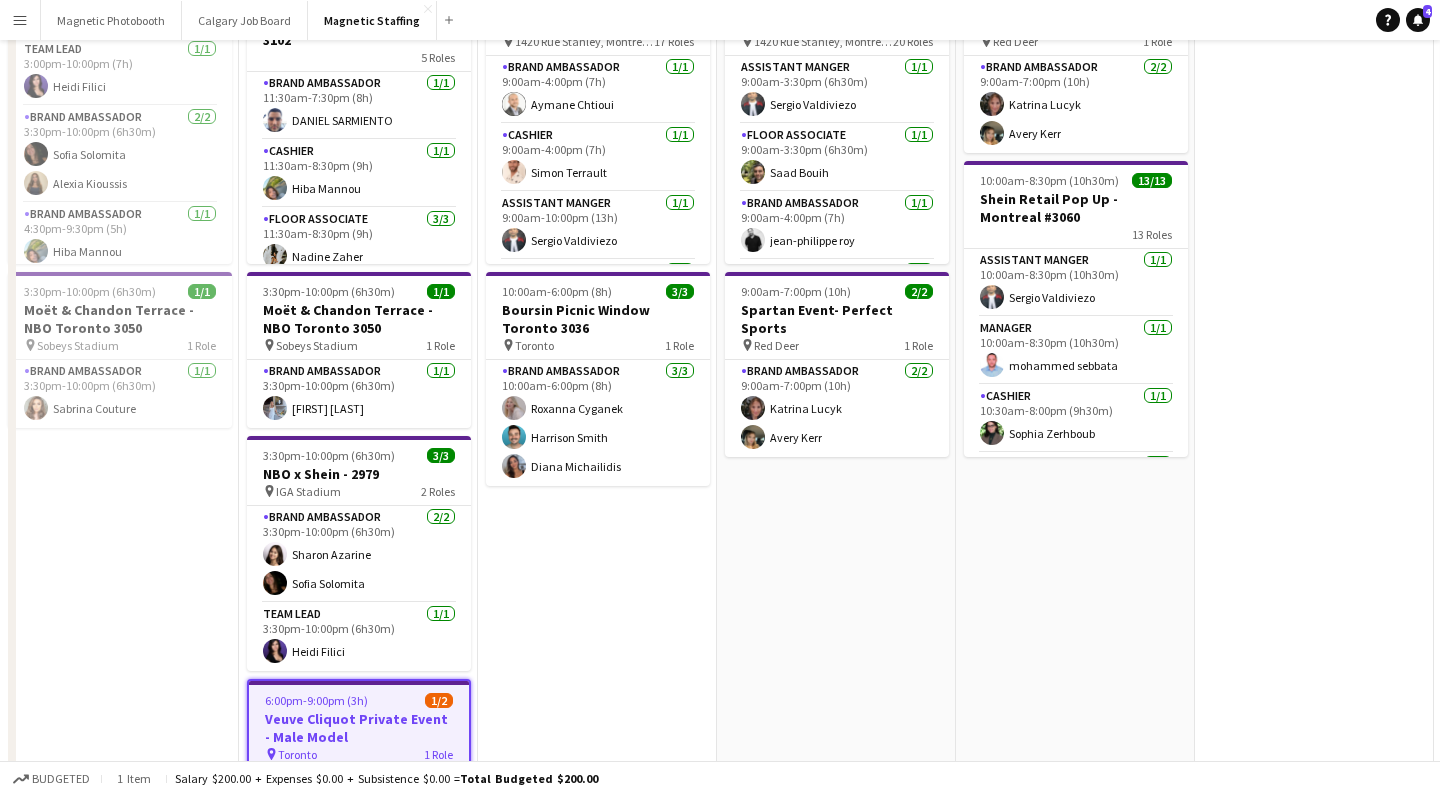 scroll, scrollTop: 0, scrollLeft: 0, axis: both 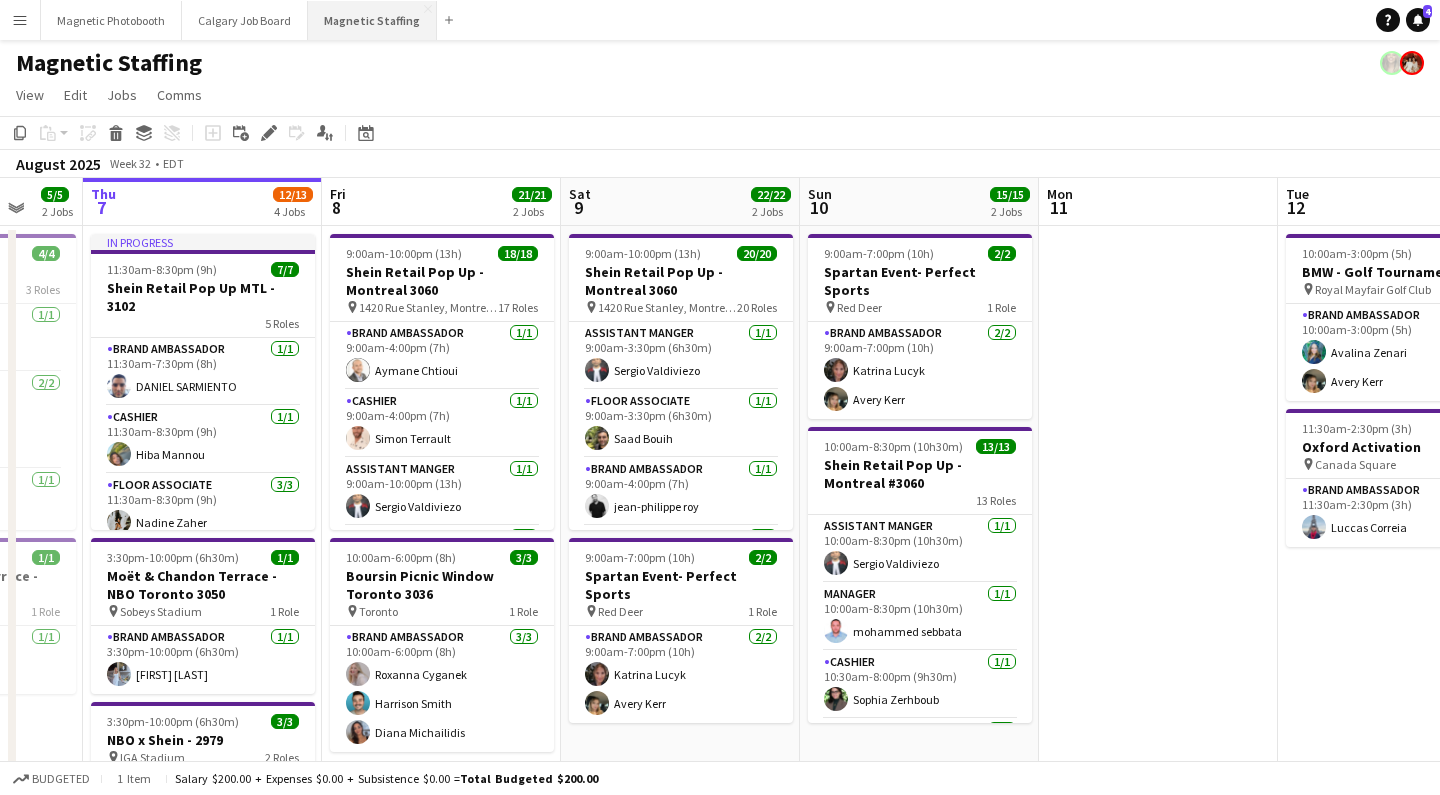 click on "Magnetic Staffing
Close" at bounding box center (372, 20) 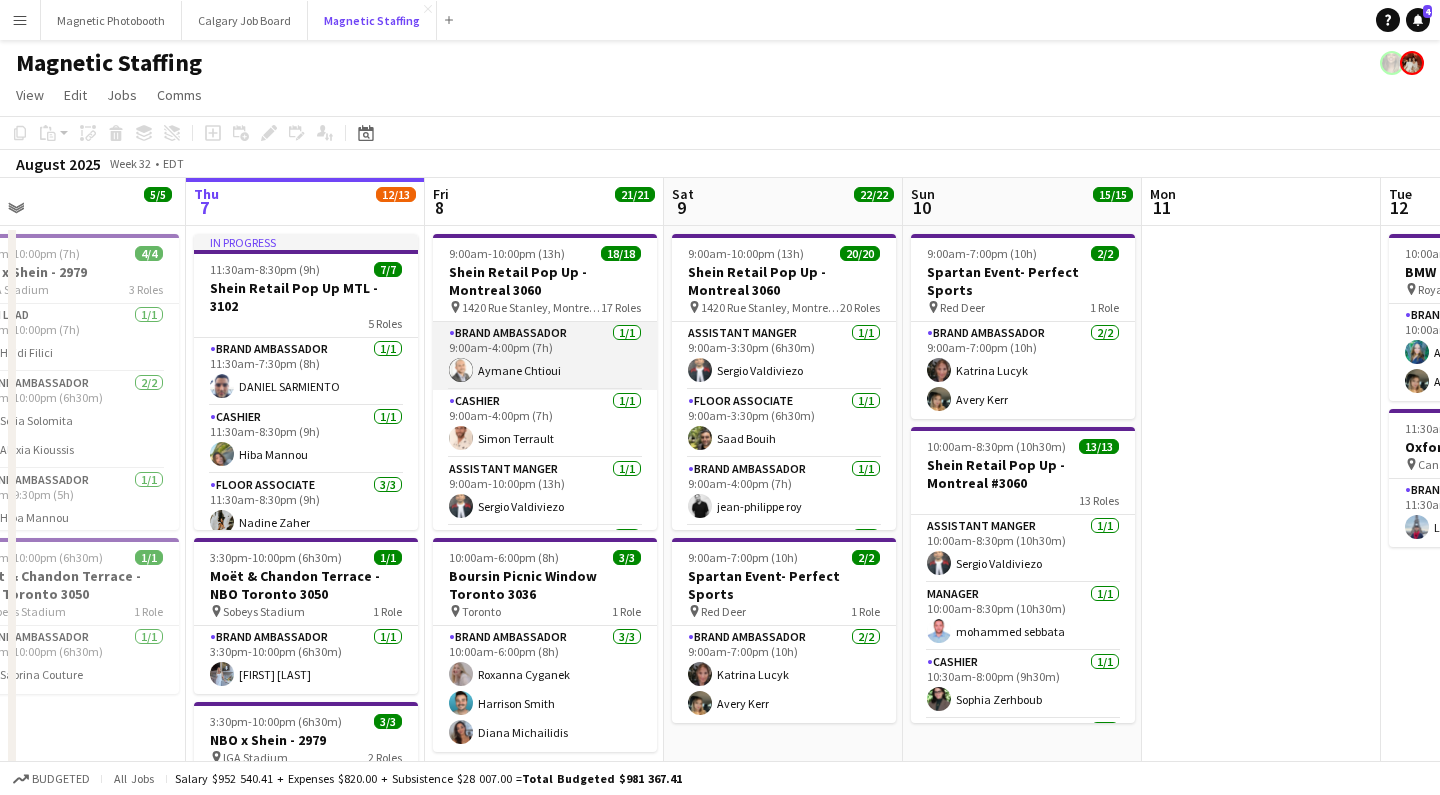 scroll, scrollTop: 0, scrollLeft: 539, axis: horizontal 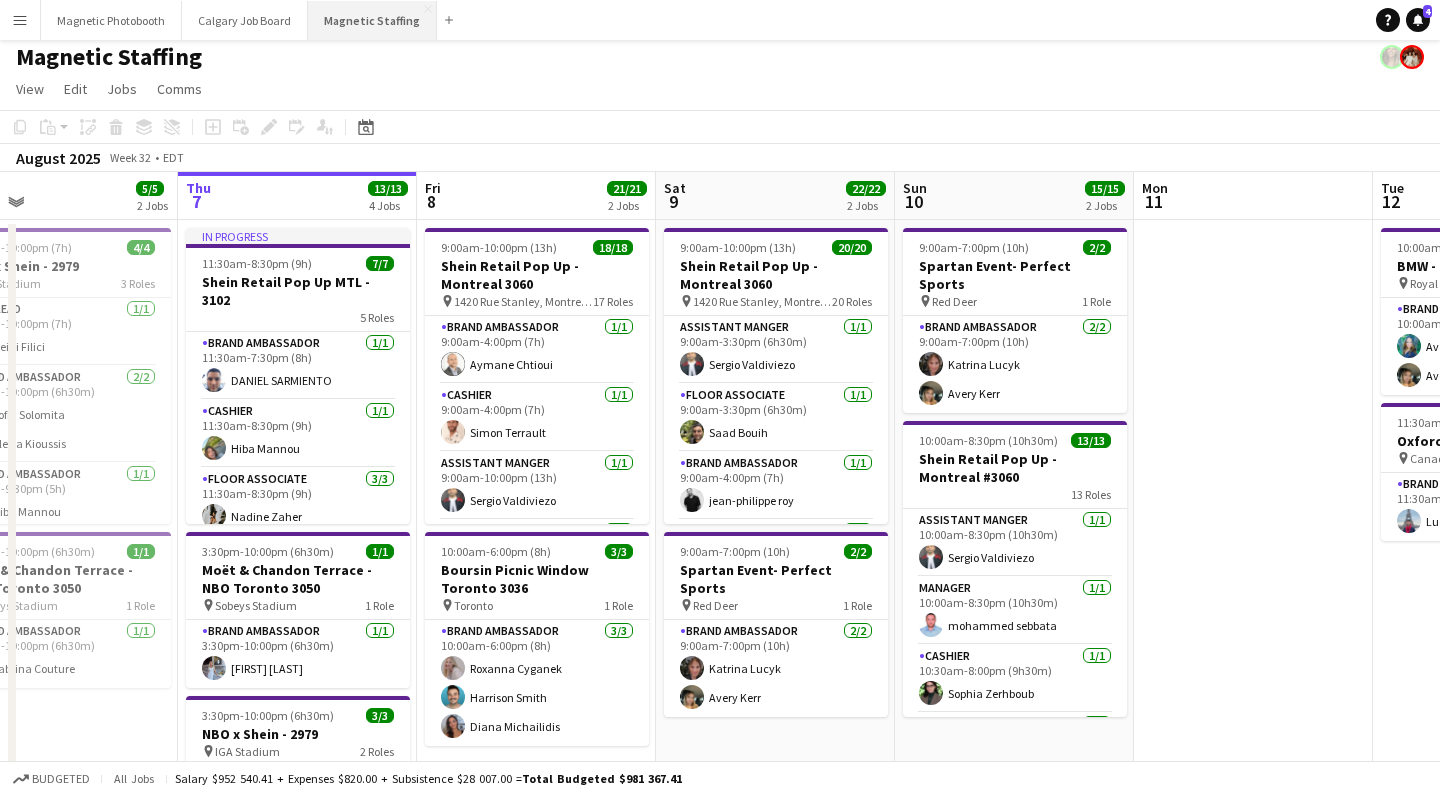 click on "Magnetic Staffing
Close" at bounding box center (372, 20) 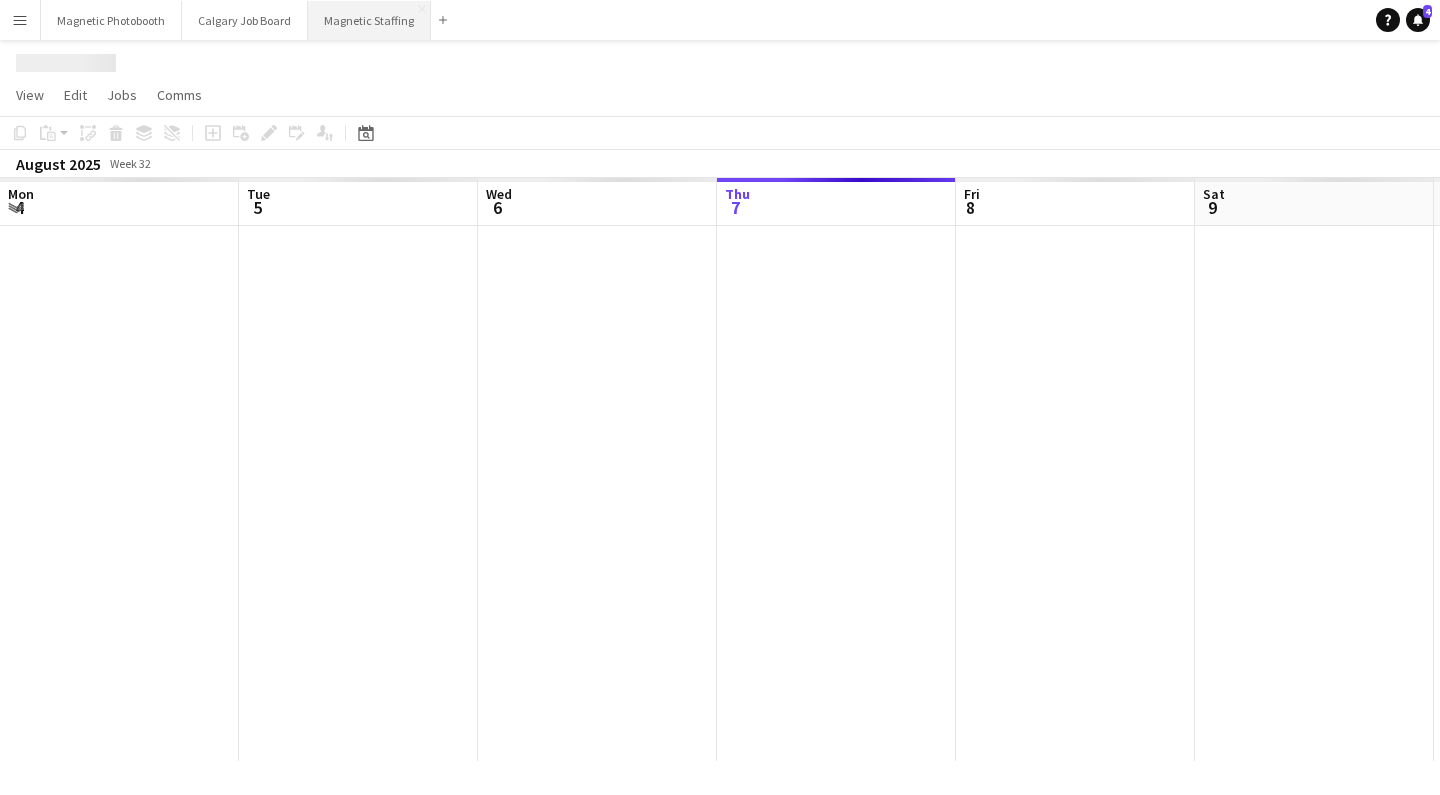 scroll, scrollTop: 0, scrollLeft: 0, axis: both 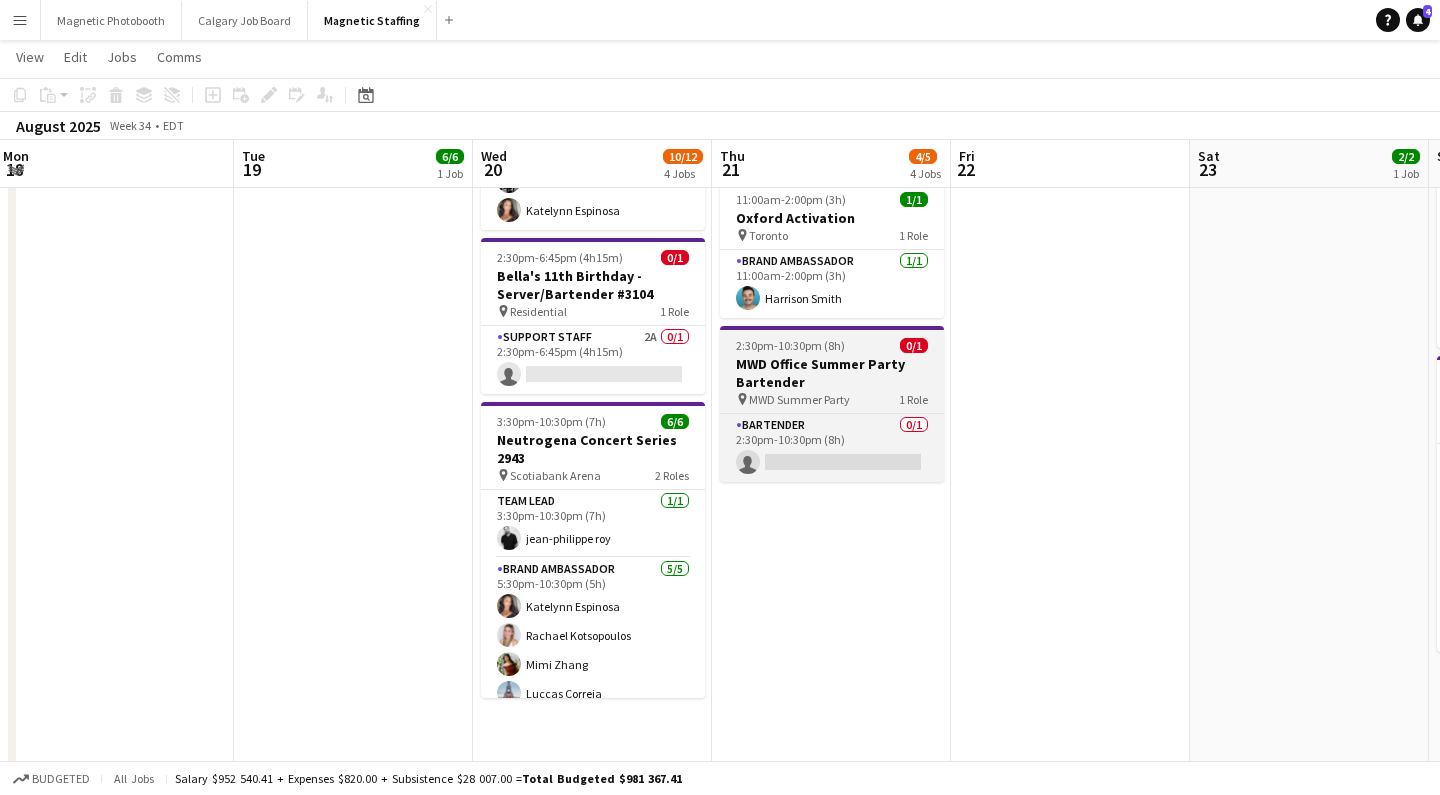 click on "MWD Office Summer Party Bartender" at bounding box center [832, 373] 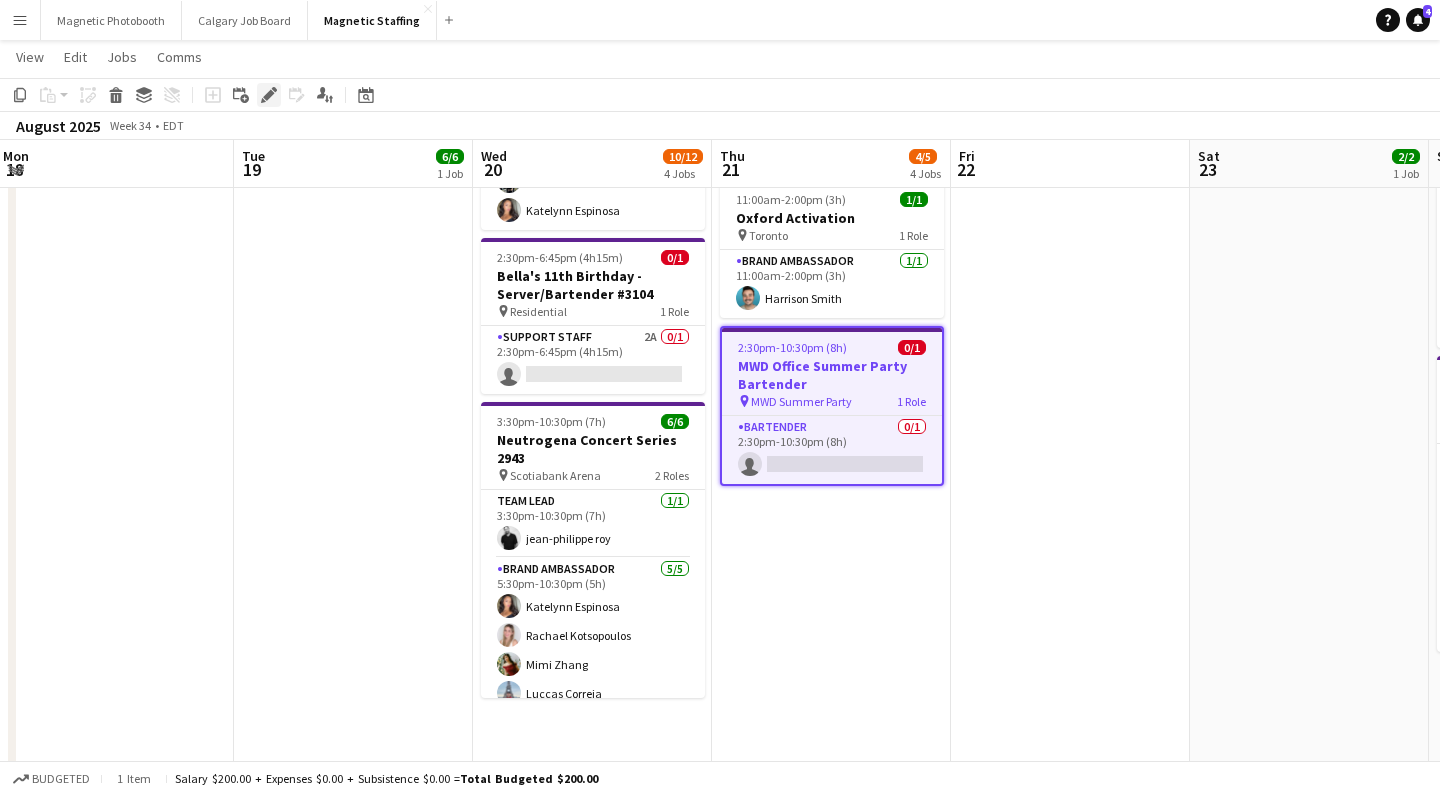 click on "Edit" 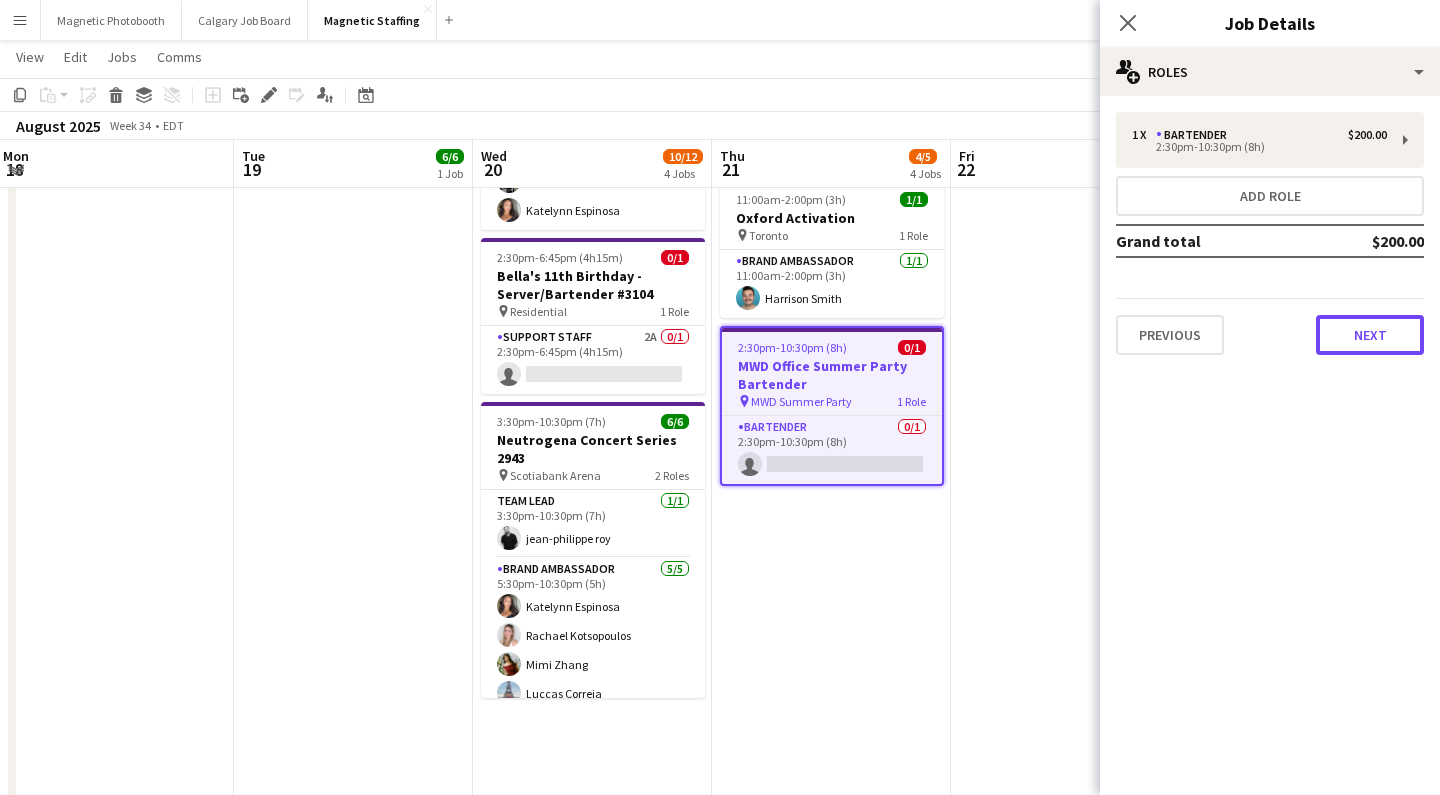 click on "Next" at bounding box center [1370, 335] 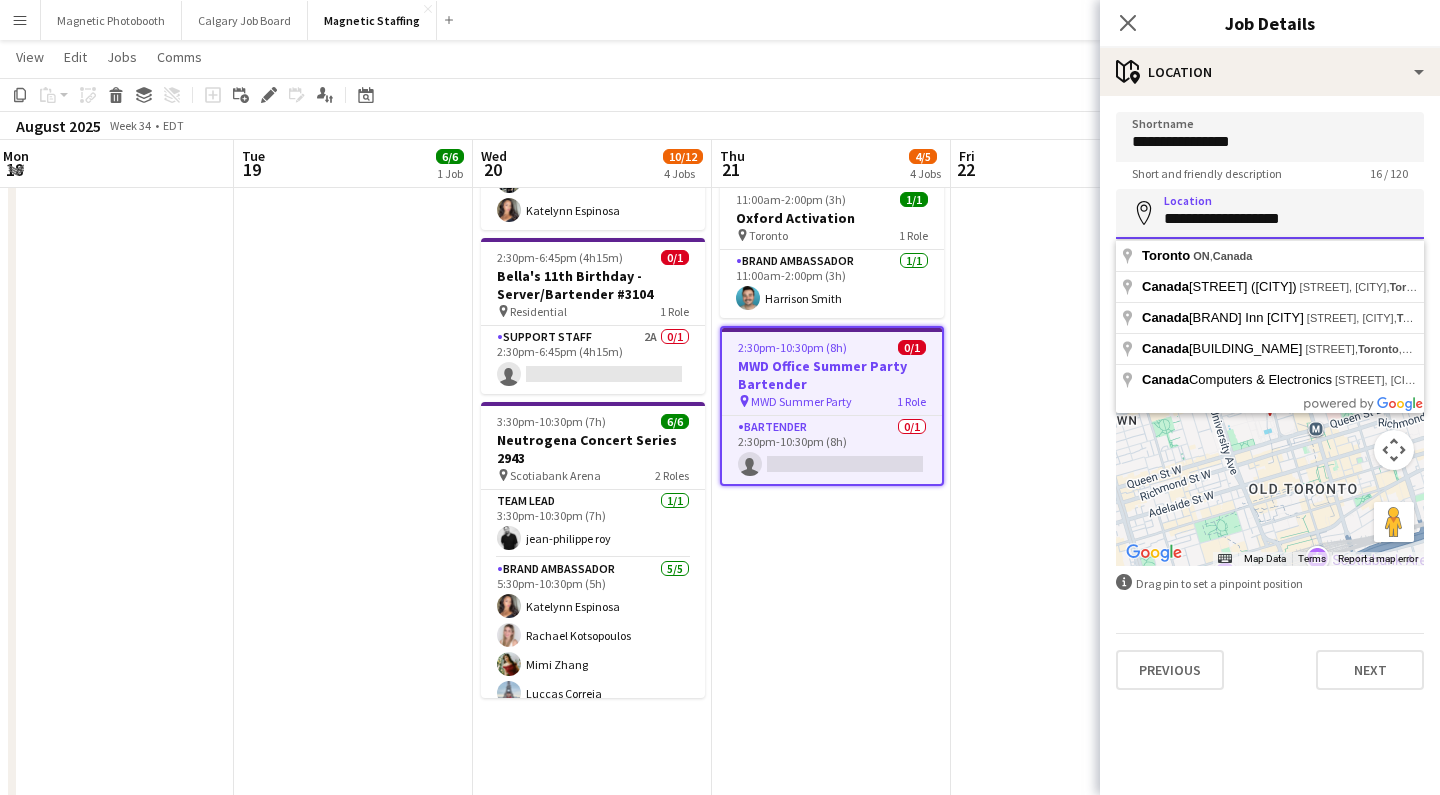 drag, startPoint x: 1324, startPoint y: 222, endPoint x: 953, endPoint y: 220, distance: 371.0054 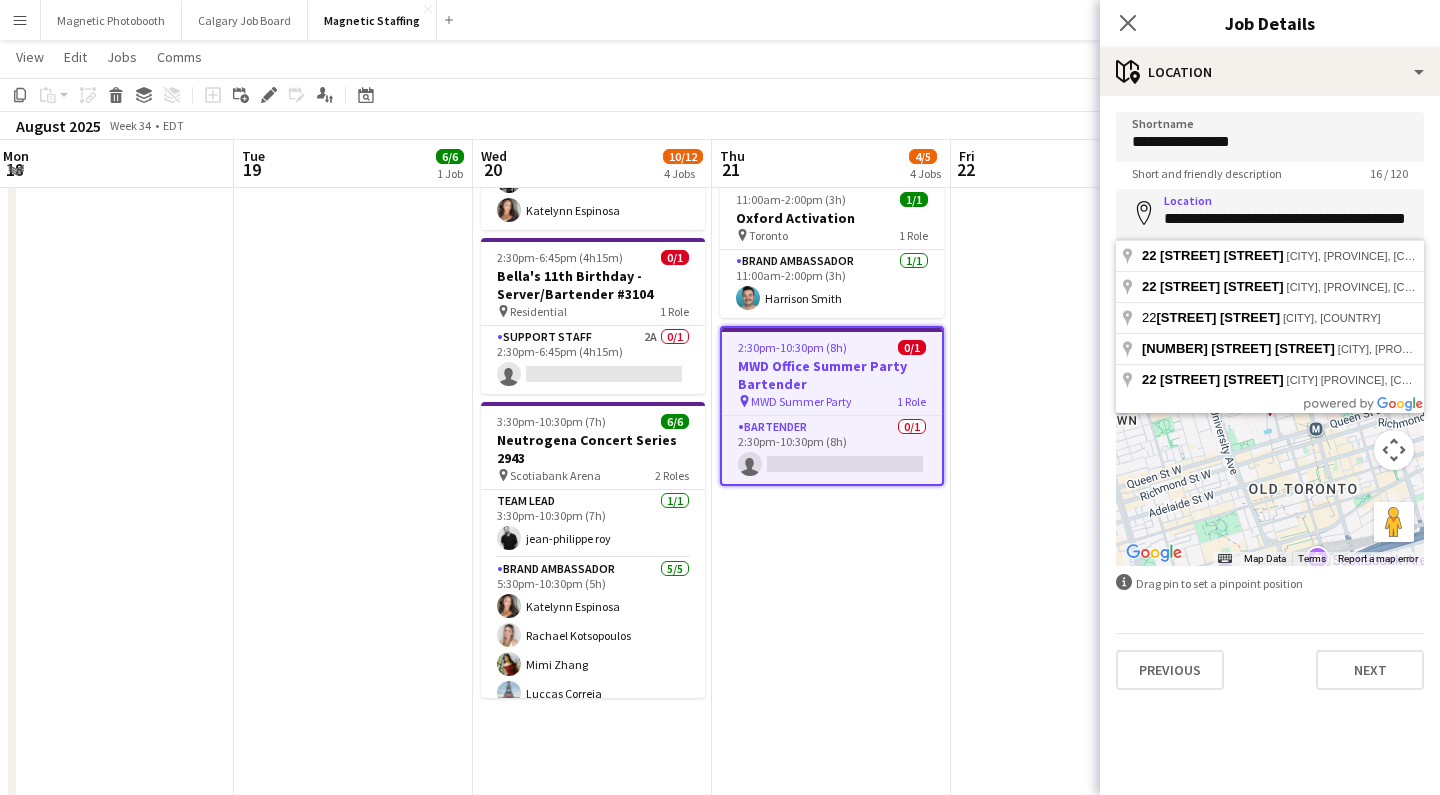 type on "**********" 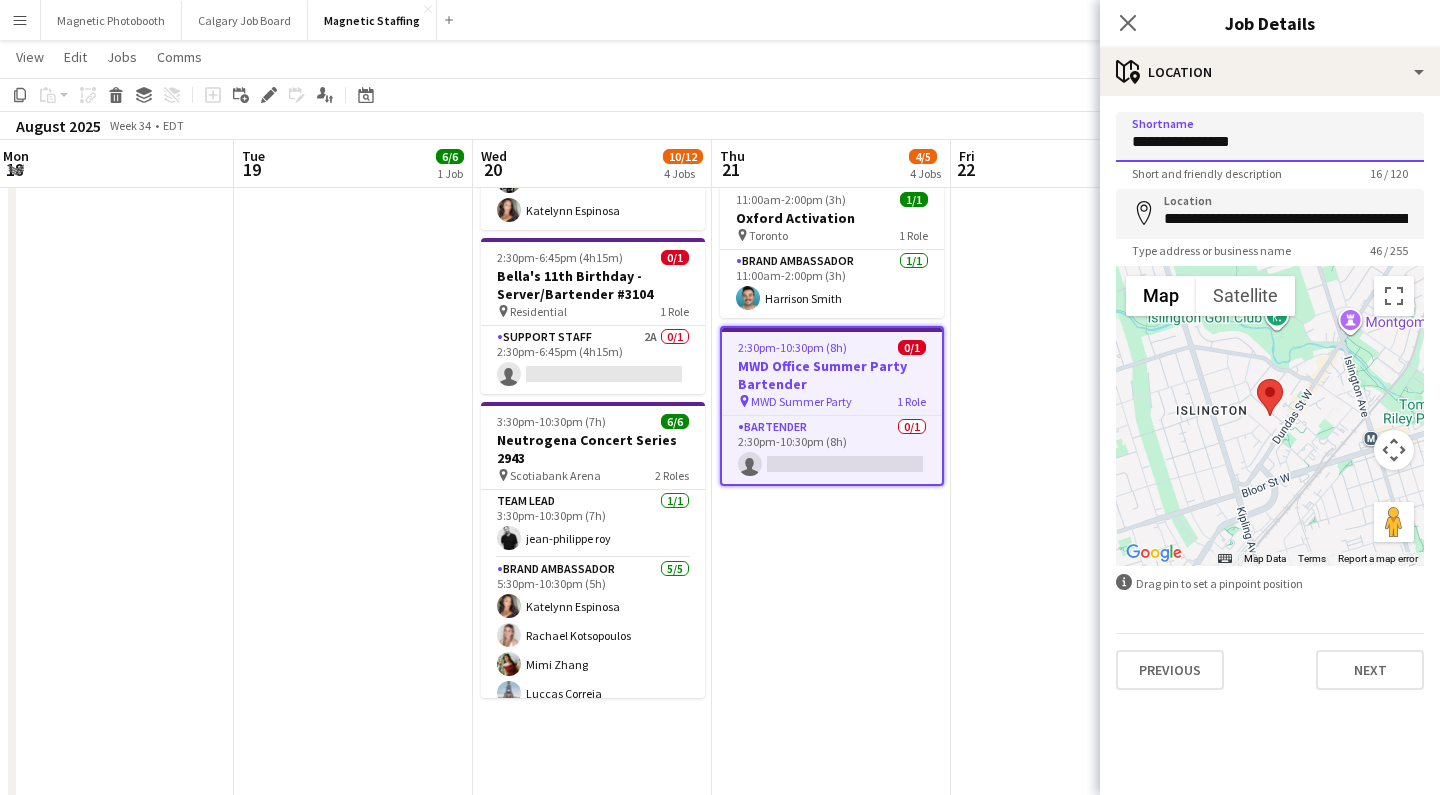 drag, startPoint x: 1301, startPoint y: 142, endPoint x: 1181, endPoint y: 142, distance: 120 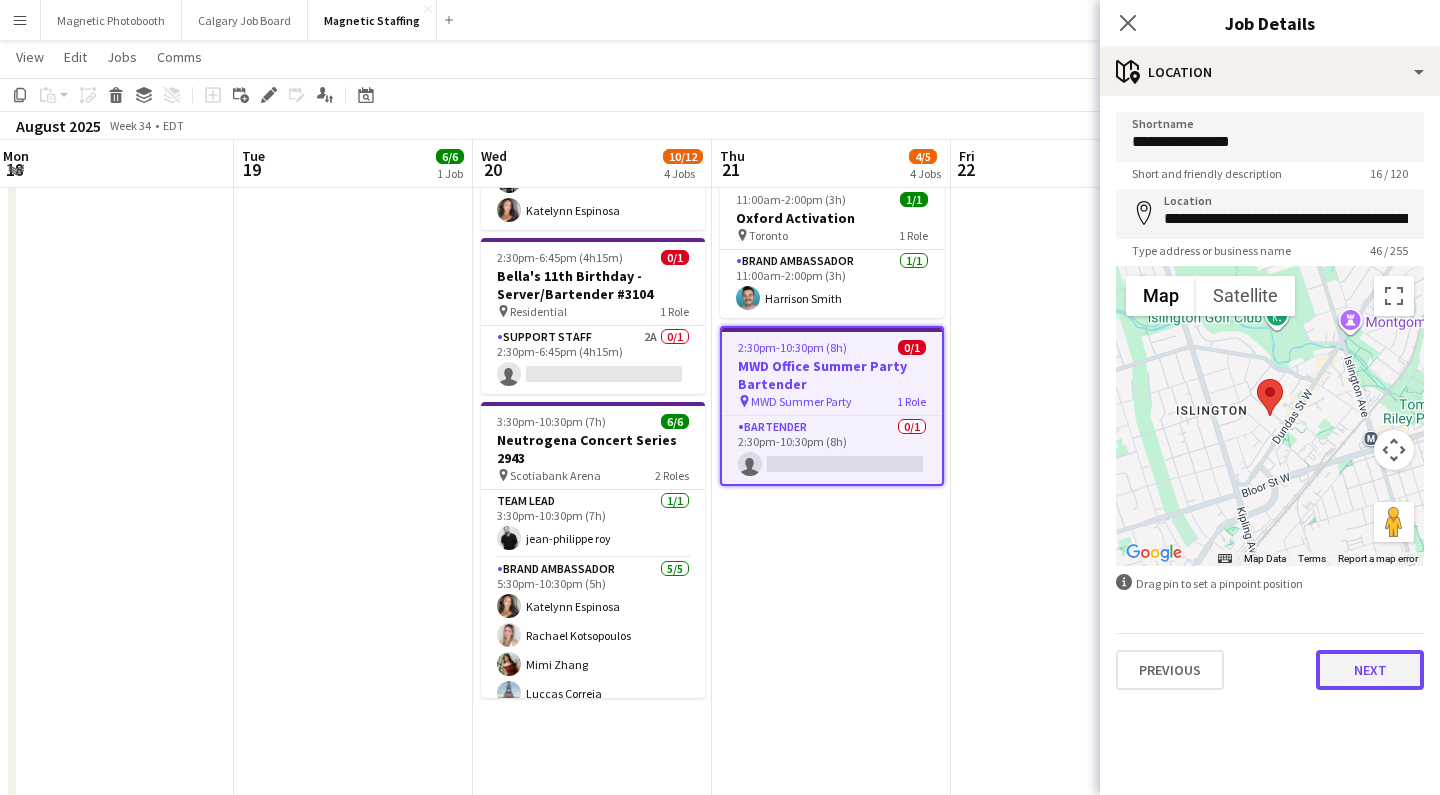 click on "Next" at bounding box center [1370, 670] 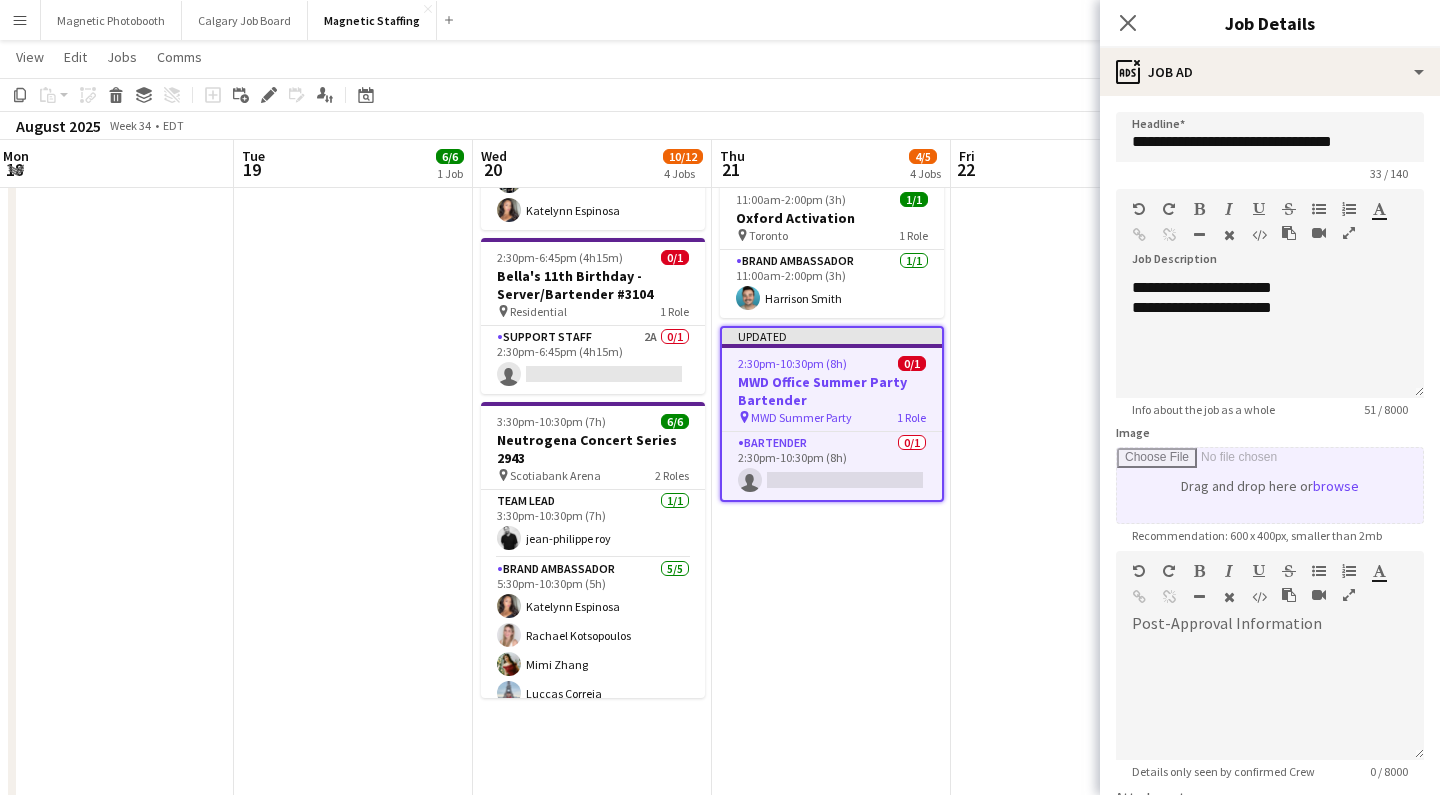 scroll, scrollTop: 193, scrollLeft: 0, axis: vertical 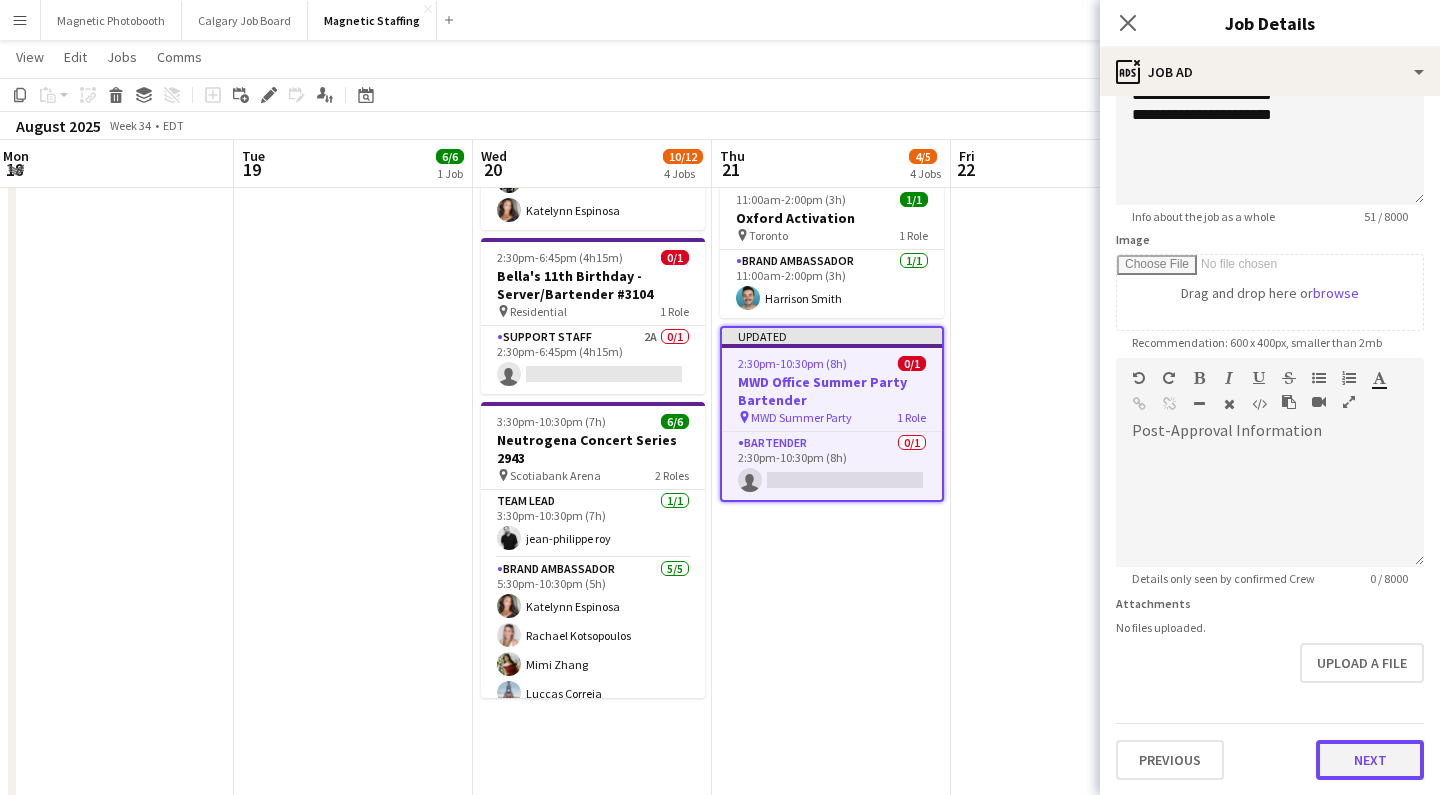 click on "Next" at bounding box center (1370, 760) 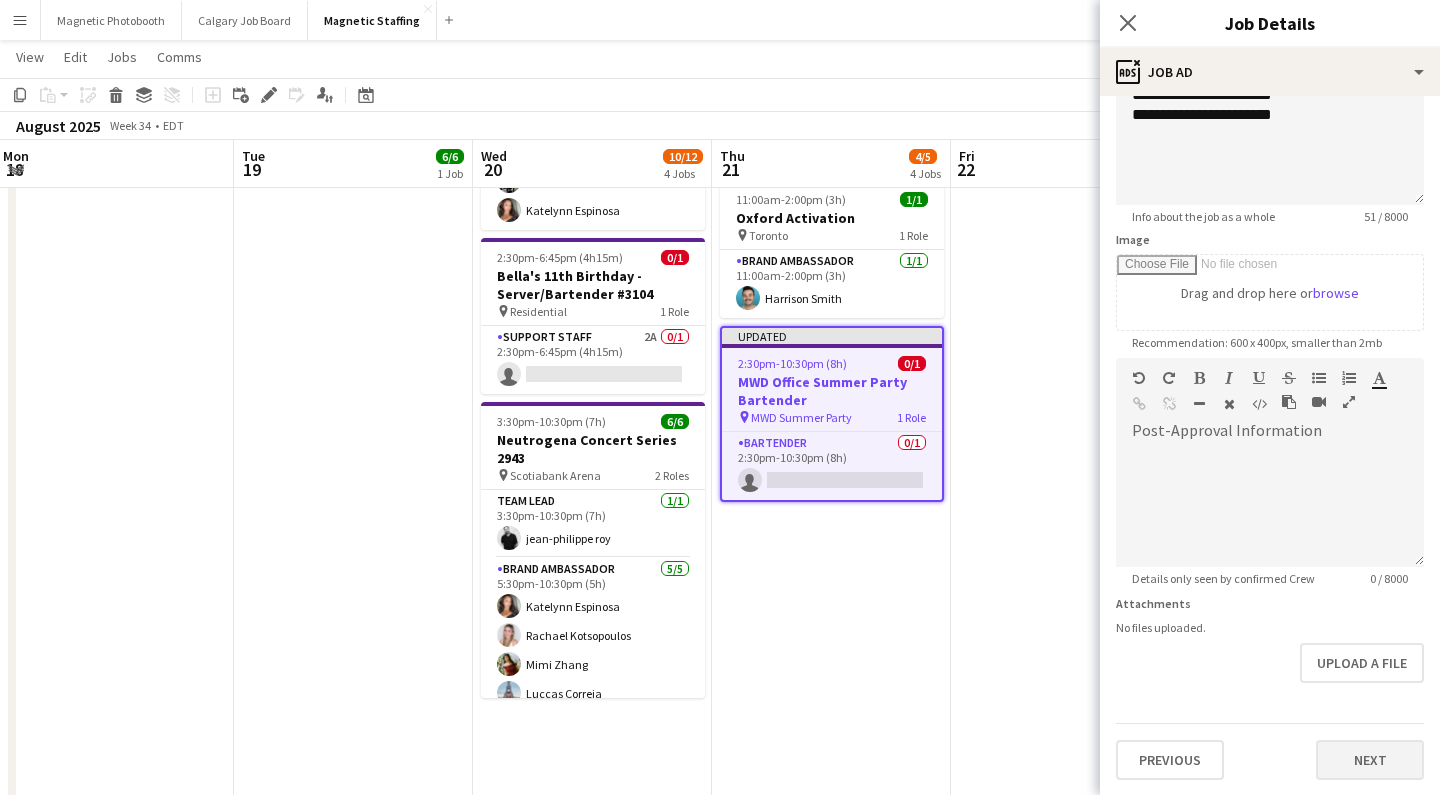 scroll, scrollTop: 0, scrollLeft: 0, axis: both 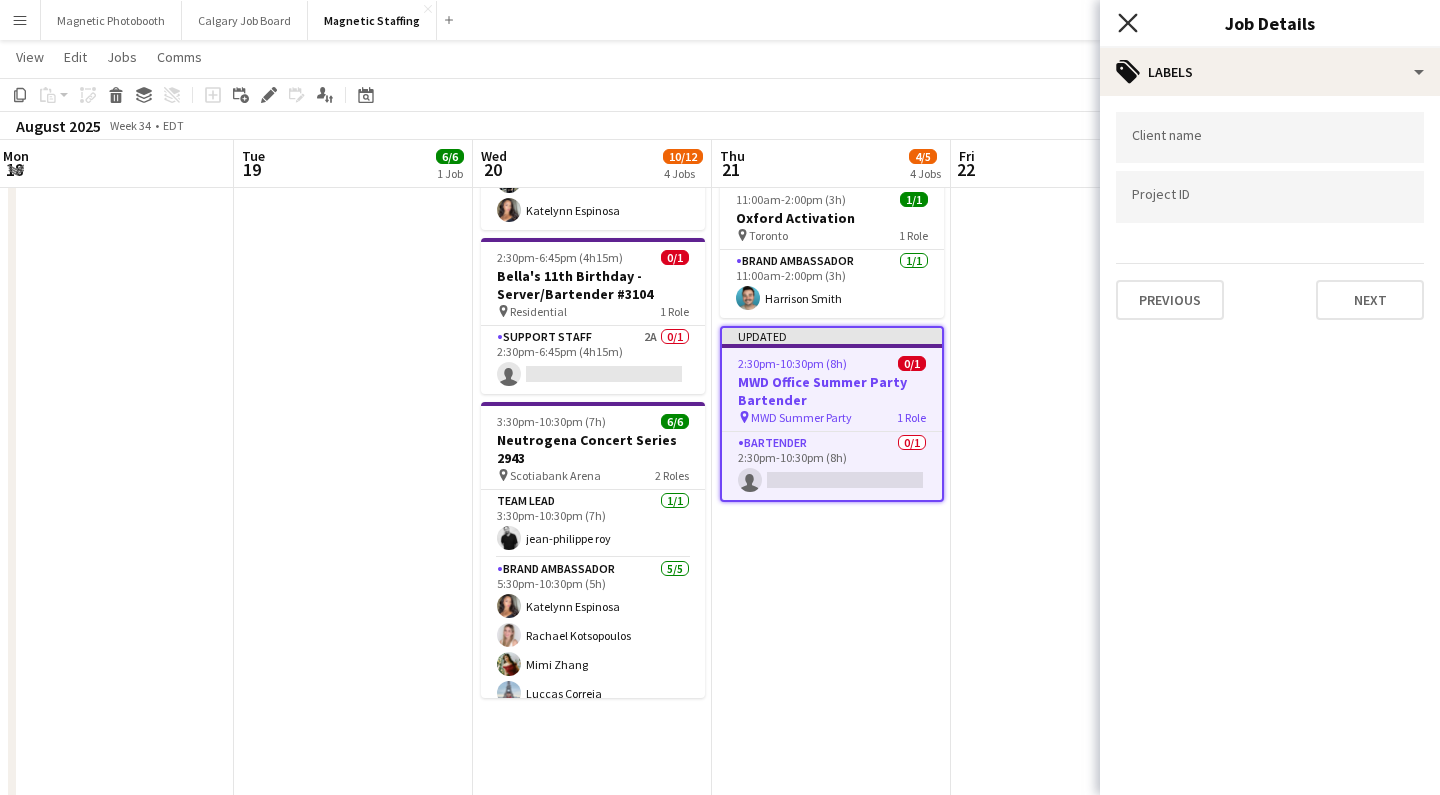 click on "Close pop-in" 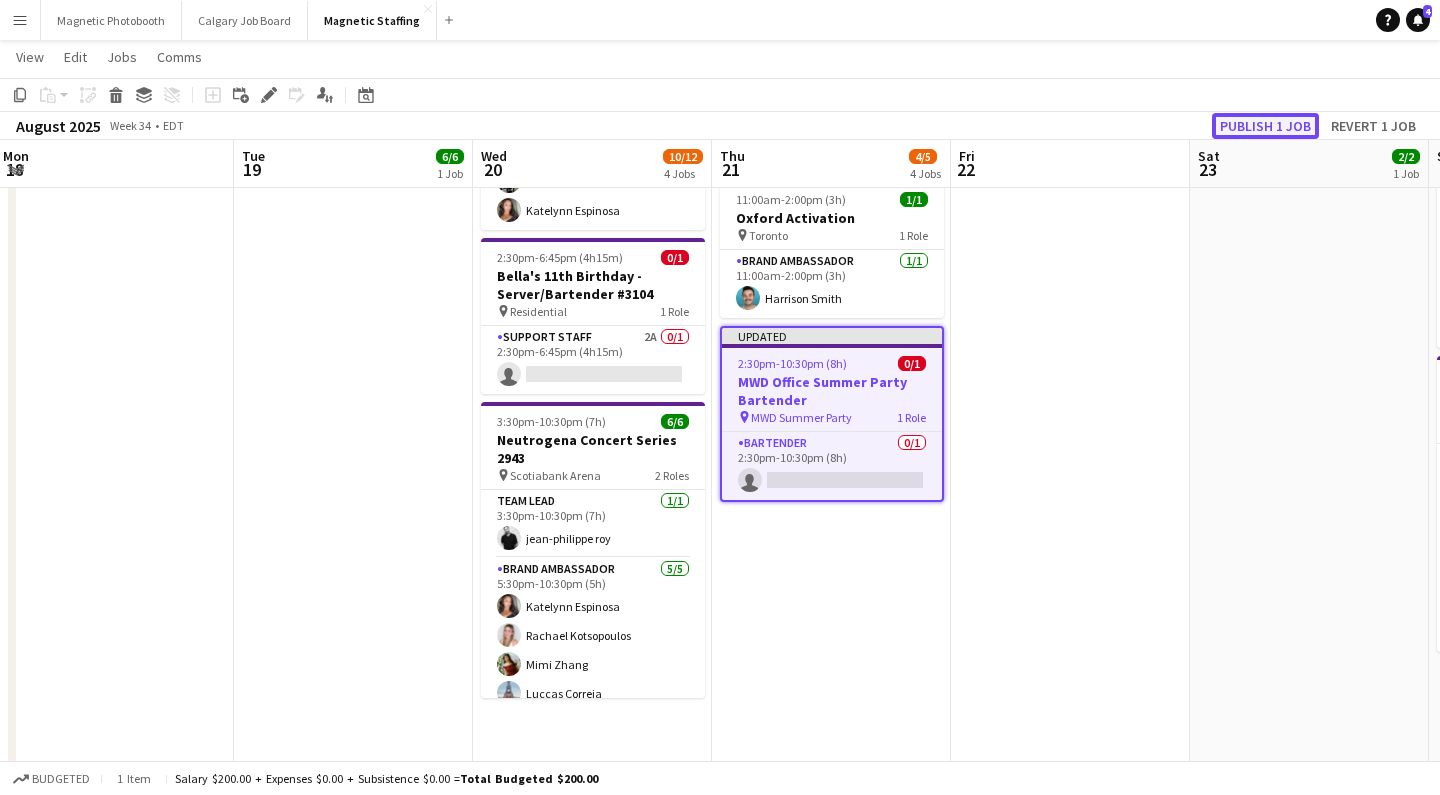 click on "Publish 1 job" 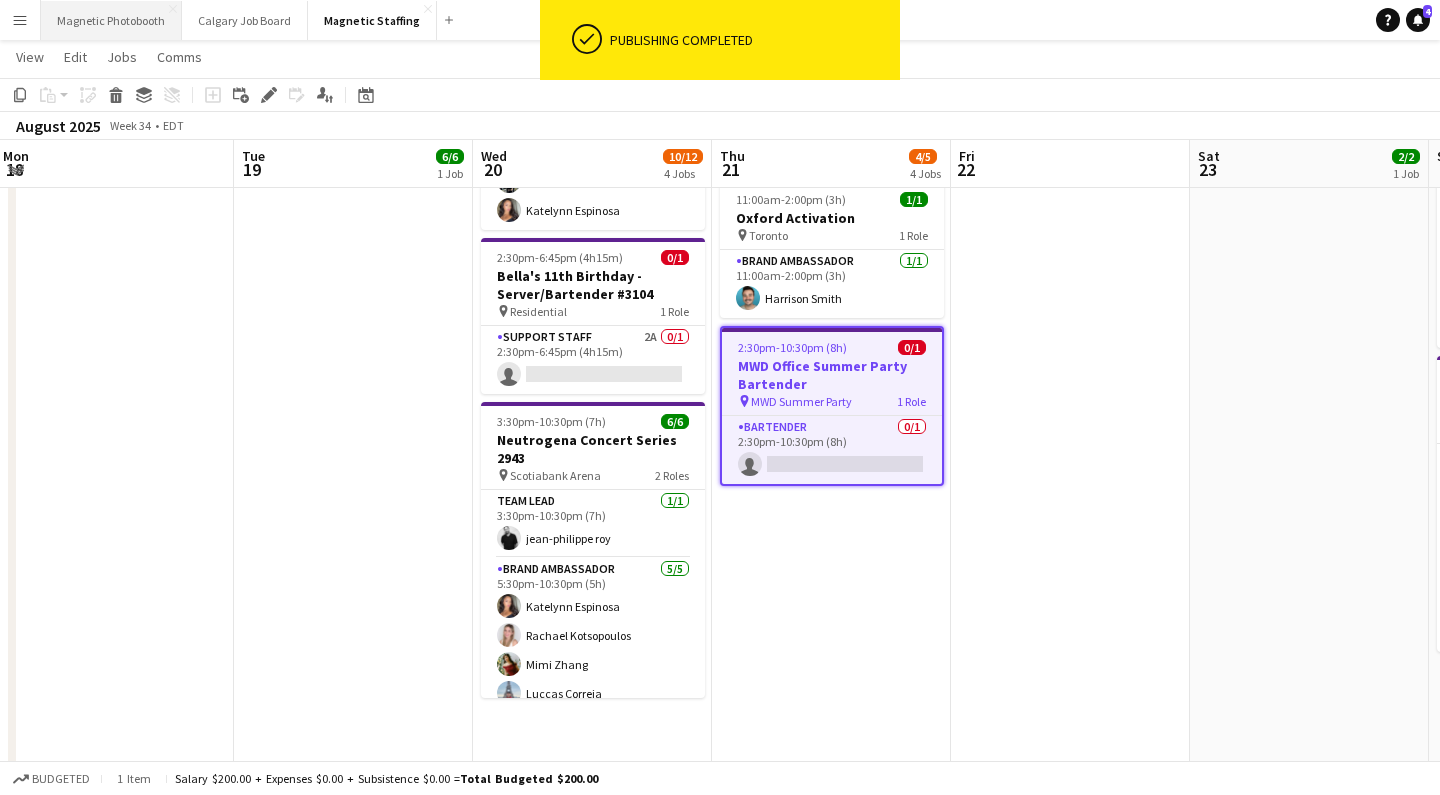 click on "Magnetic Photobooth
Close" at bounding box center (111, 20) 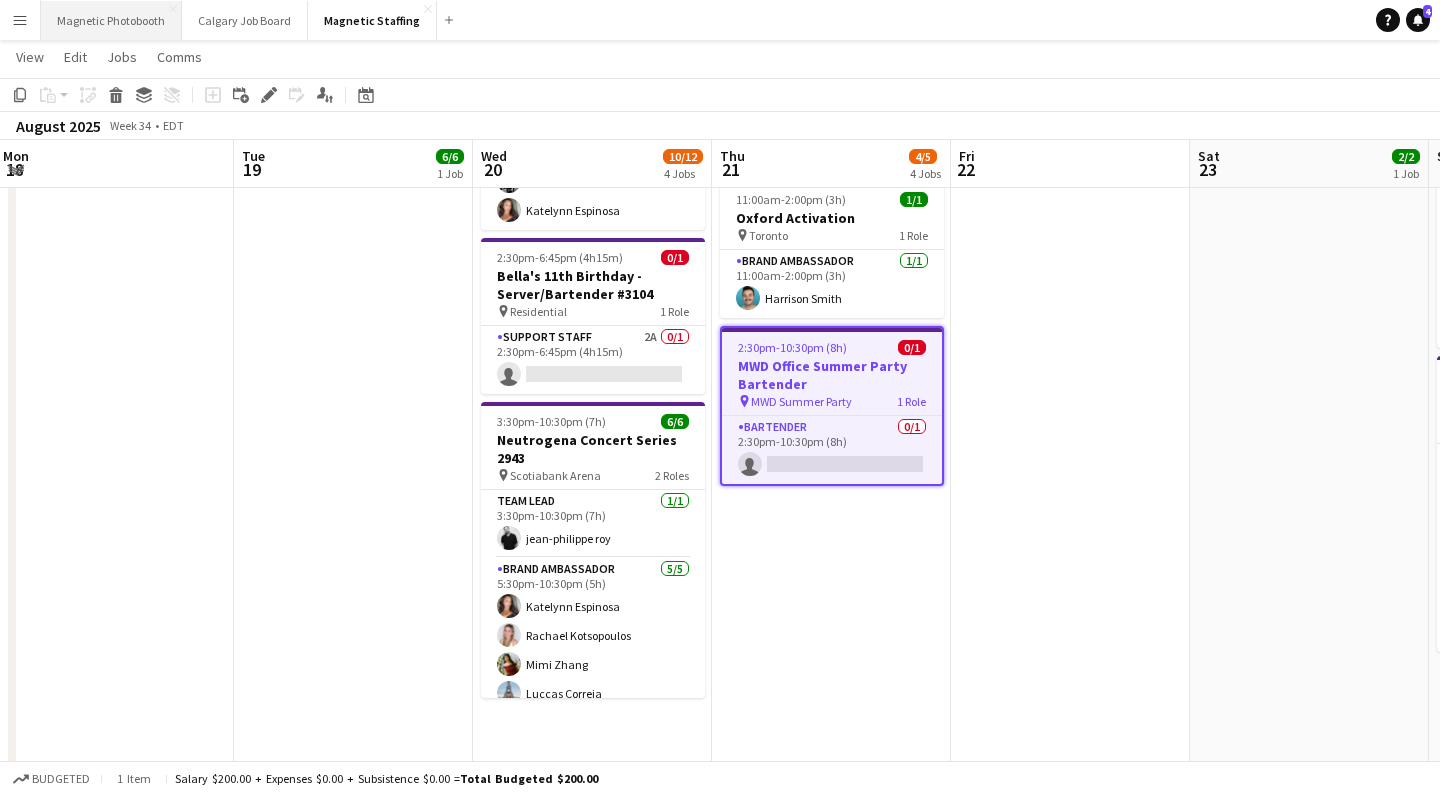 scroll, scrollTop: 0, scrollLeft: 0, axis: both 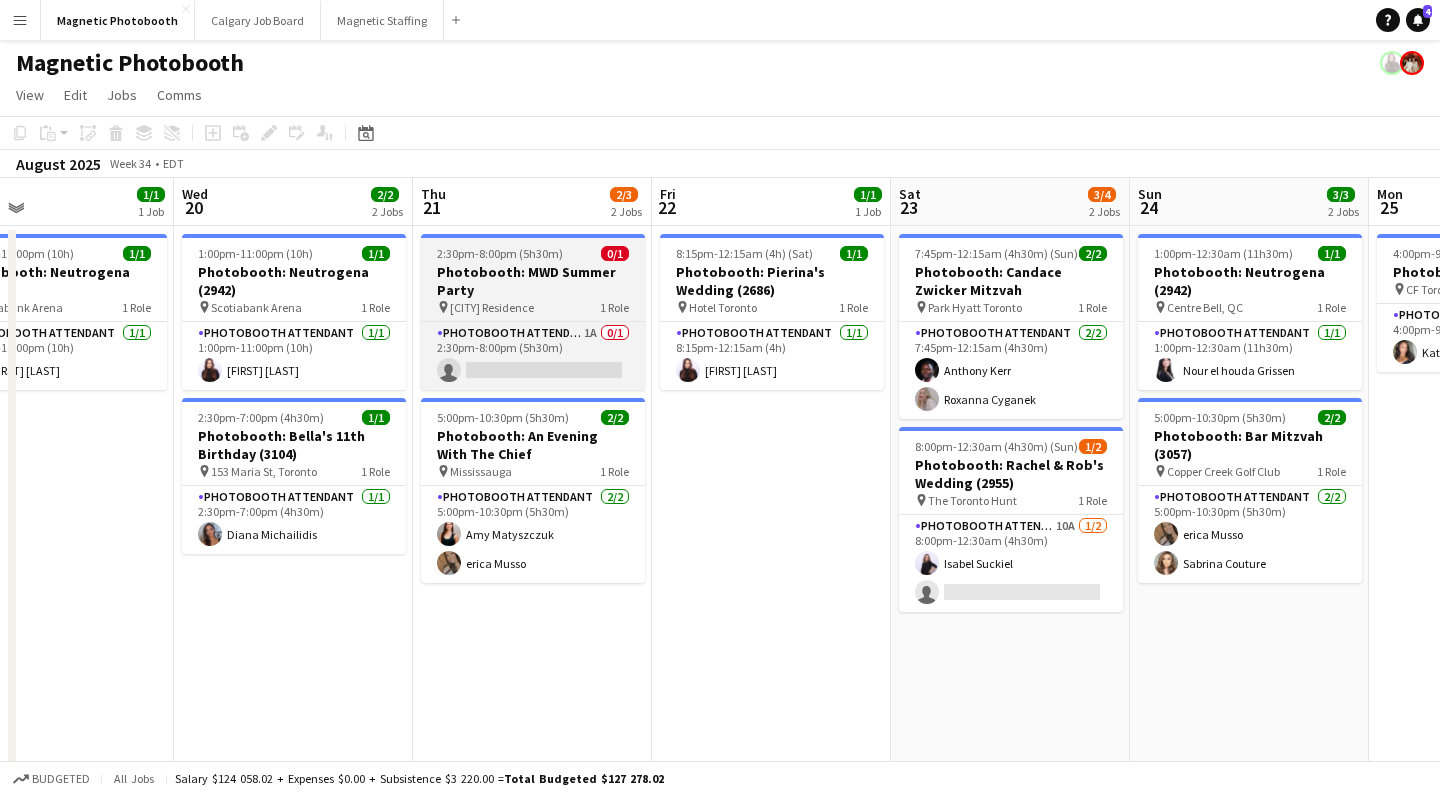 click on "Photobooth: MWD Summer Party" at bounding box center (533, 281) 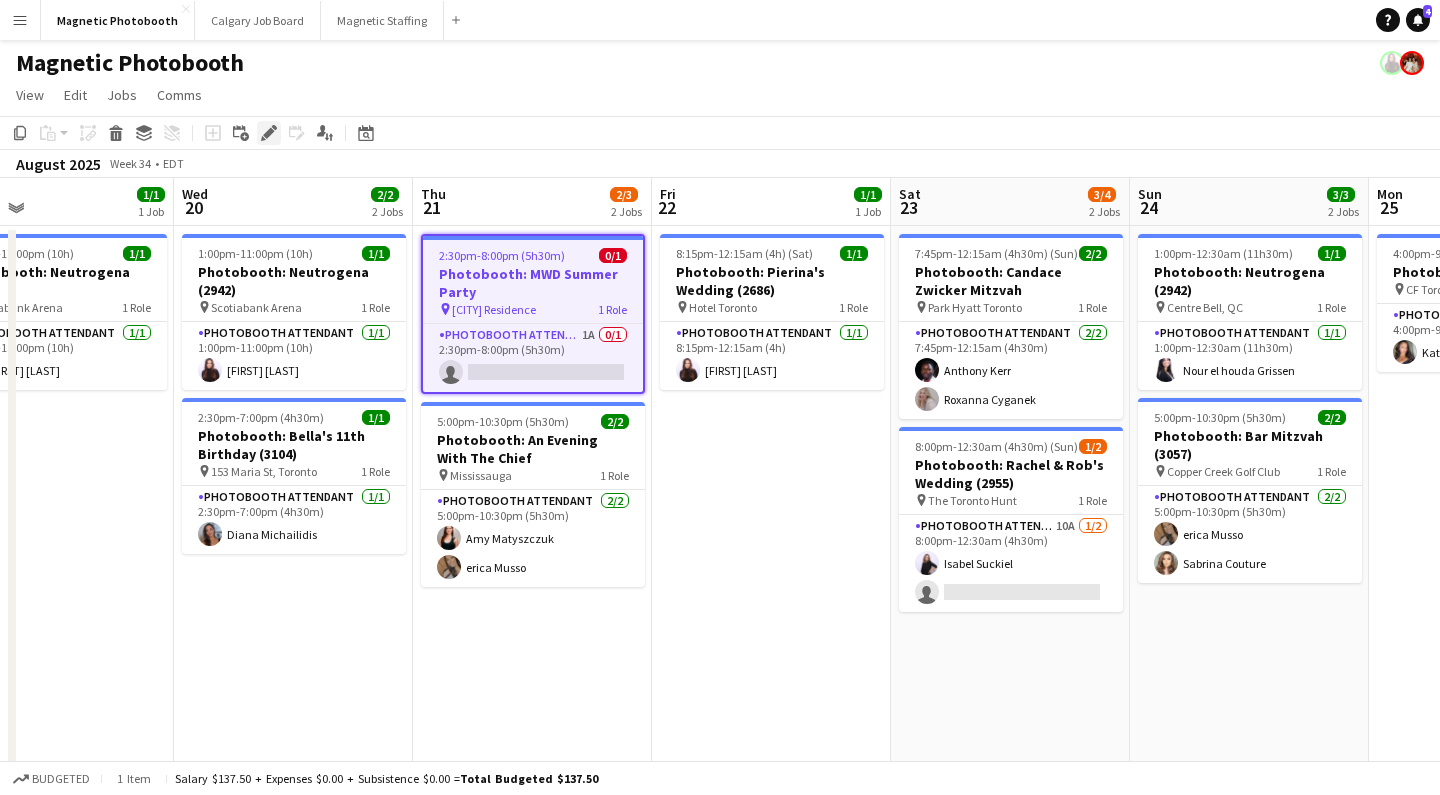 click 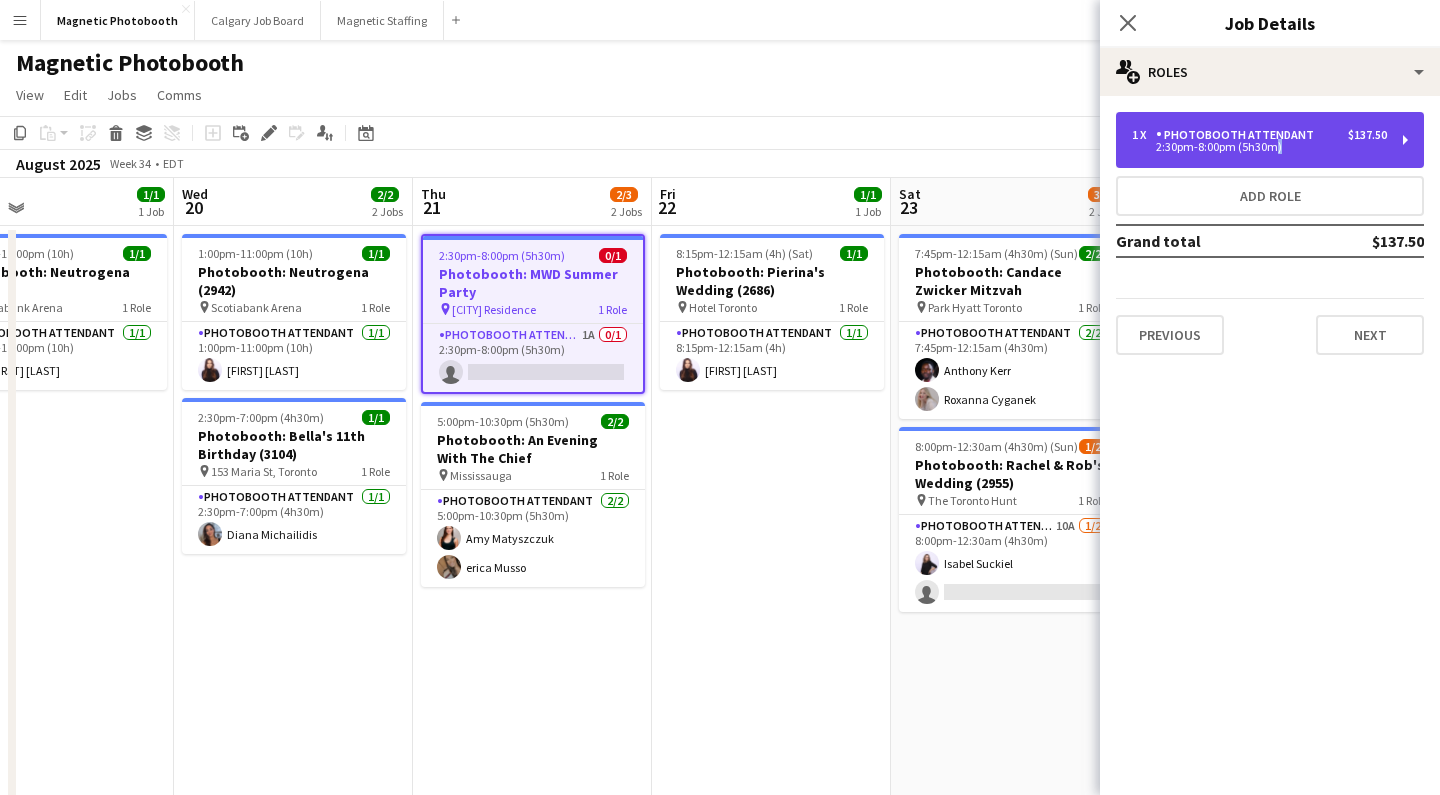 click on "2:30pm-8:00pm (5h30m)" at bounding box center [1259, 147] 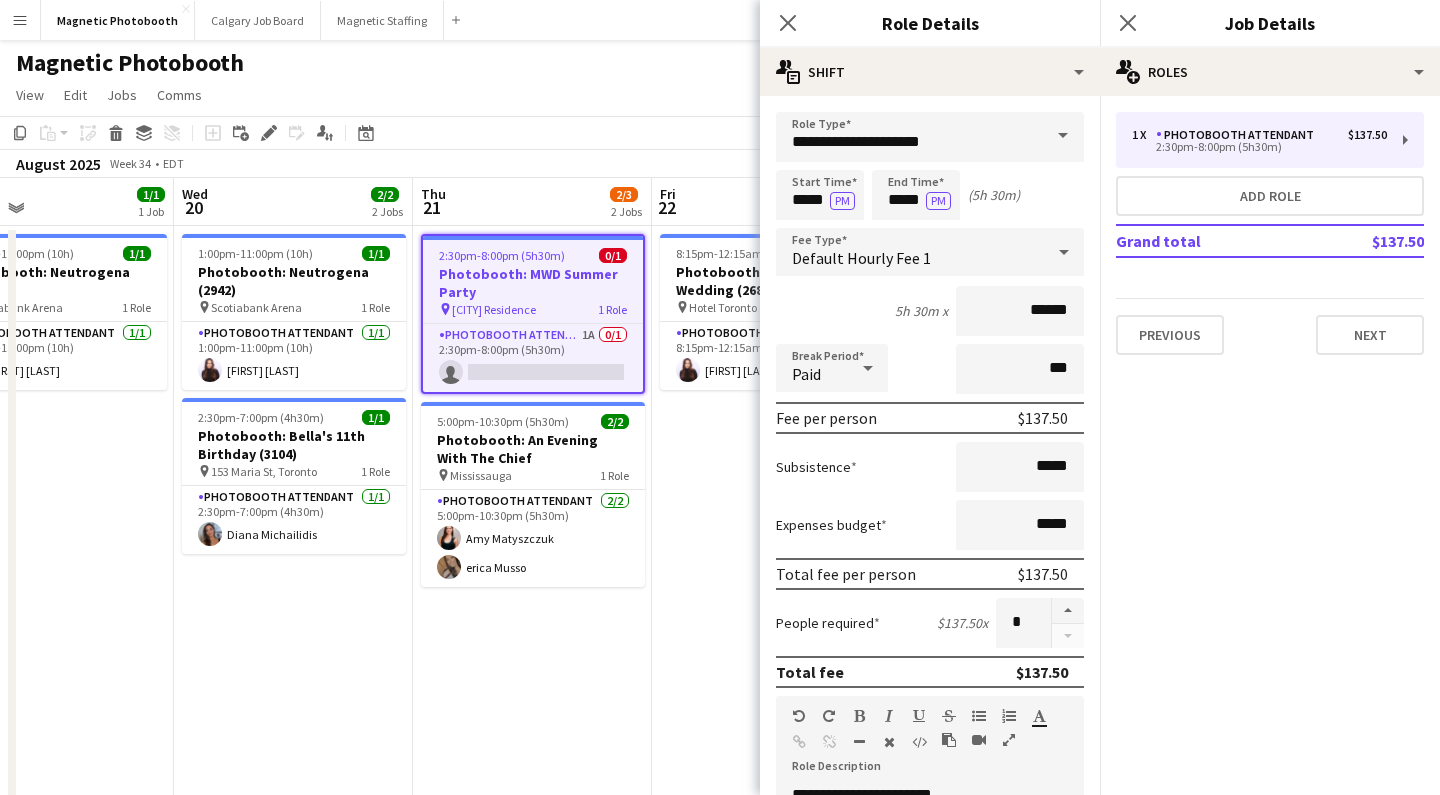 click on "1 x   Photobooth Attendant    $137.50   [TIME] ([DURATION])   Add role   Grand total   $137.50   Previous   Next" at bounding box center (1270, 233) 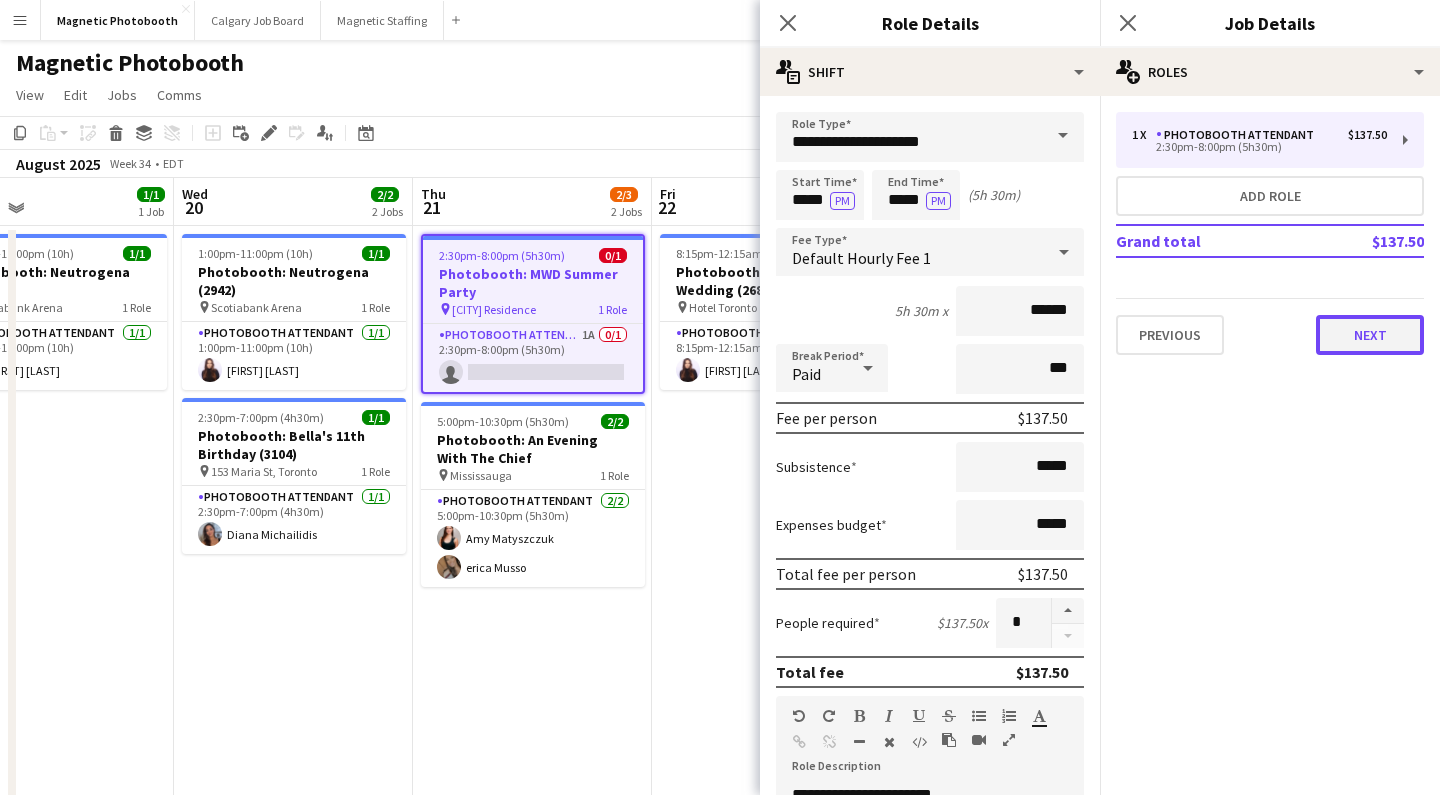click on "Next" at bounding box center (1370, 335) 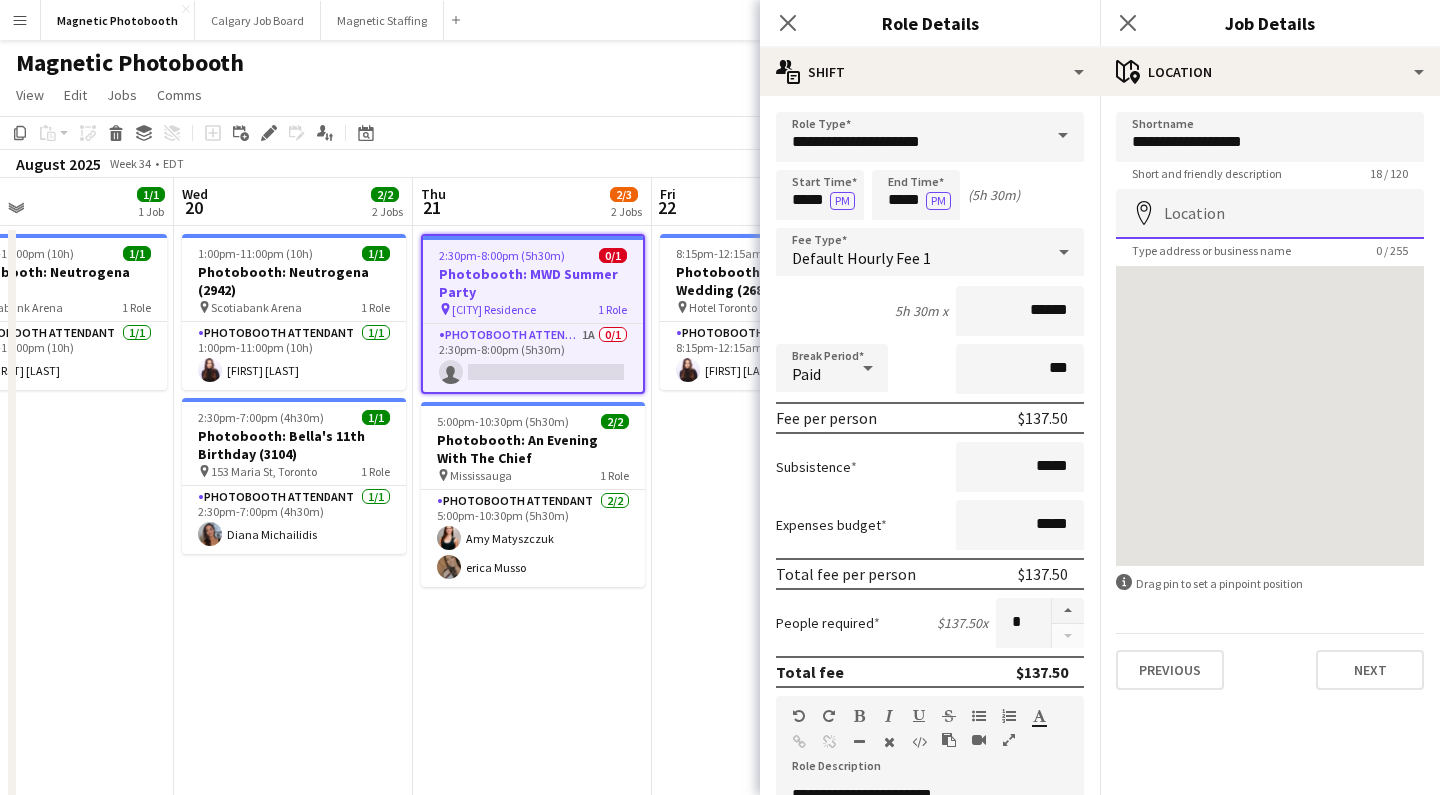 click on "Location" at bounding box center (1270, 214) 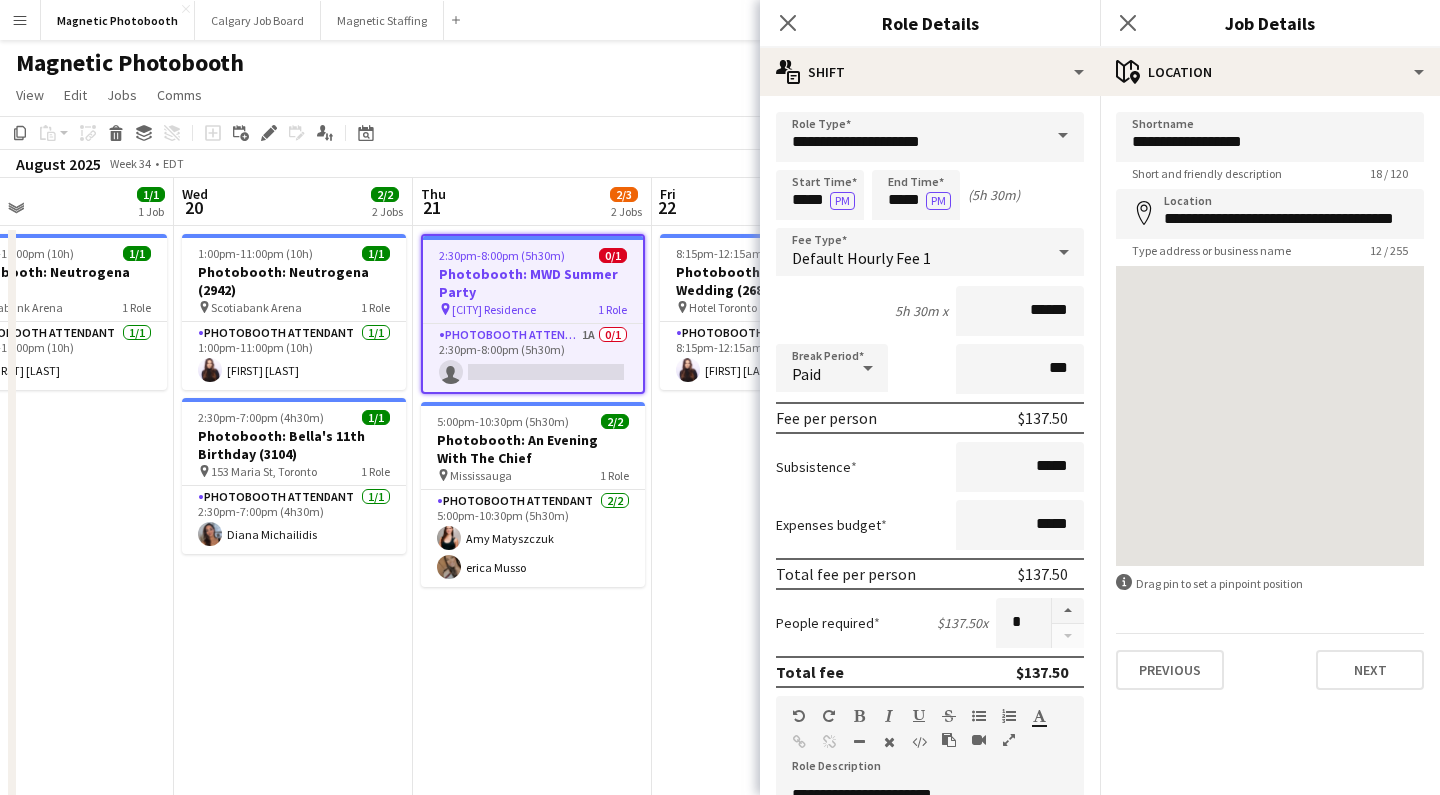type on "**********" 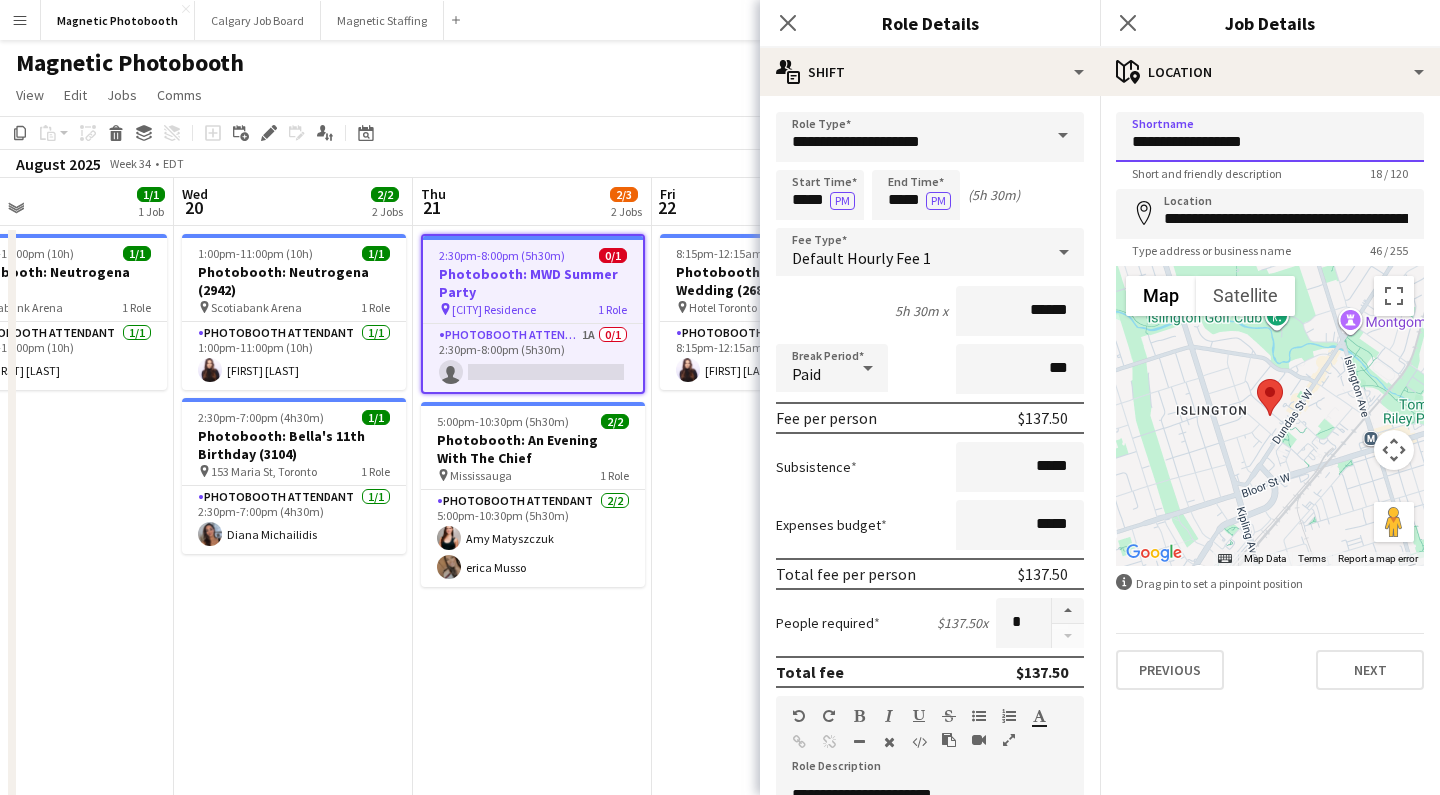drag, startPoint x: 1189, startPoint y: 146, endPoint x: 1050, endPoint y: 144, distance: 139.01439 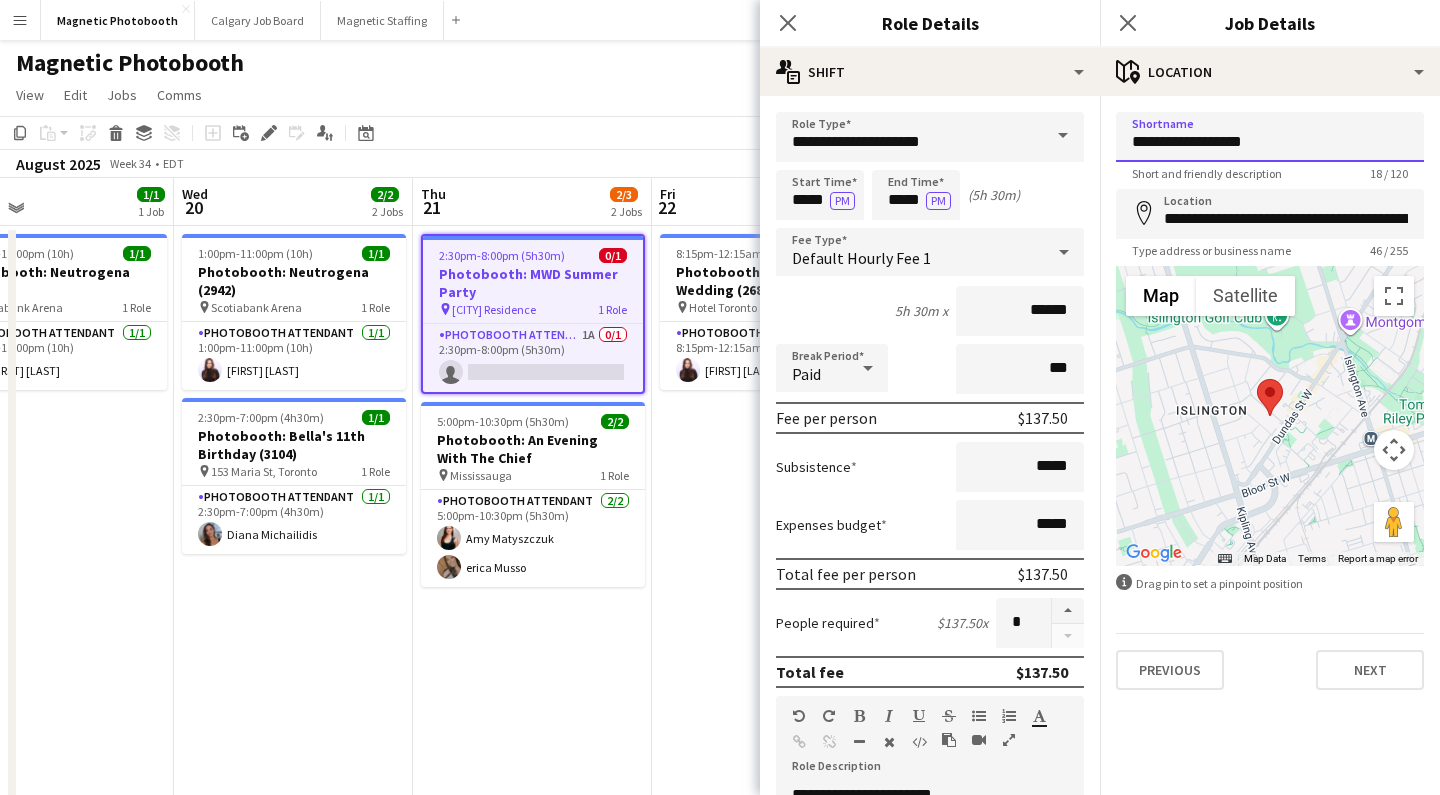 click on "**********" at bounding box center [1270, 137] 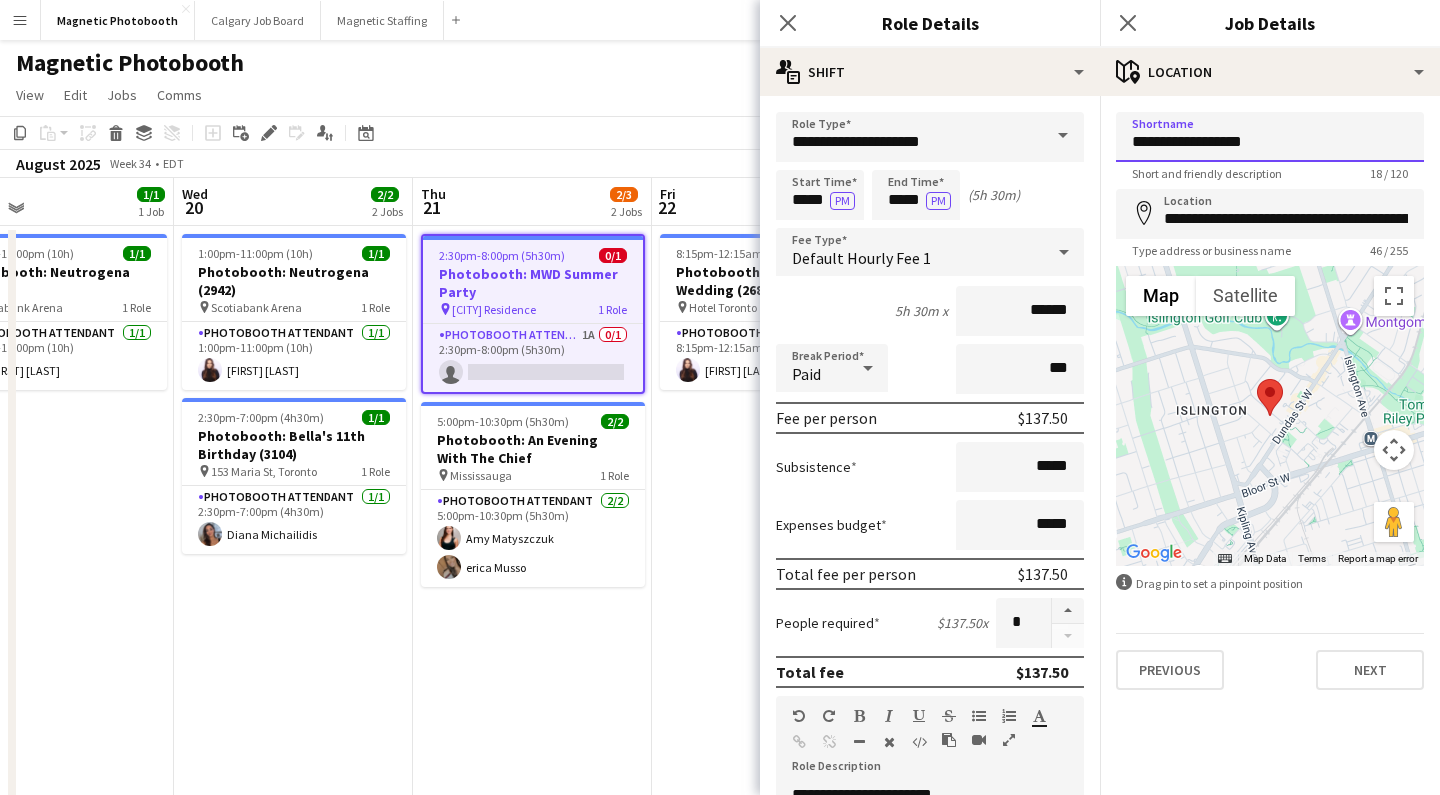 click on "Menu
Boards
Boards   Boards   All jobs   Status
Workforce
Workforce   My Workforce   Recruiting
Comms
Comms
Pay
Pay   Approvals   Payments   Reports
Platform Settings
Platform Settings   App settings   Your settings   Profiles
Training Academy
Training Academy
Knowledge Base
Knowledge Base
Product Updates
Product Updates   Log Out   Privacy   Magnetic Photobooth
Close
[CITY] Job Board
Close
Magnetic Staffing
Close
Add
Help
Notifications
4   Magnetic Photobooth   View  Day view expanded Day view collapsed" at bounding box center [720, 510] 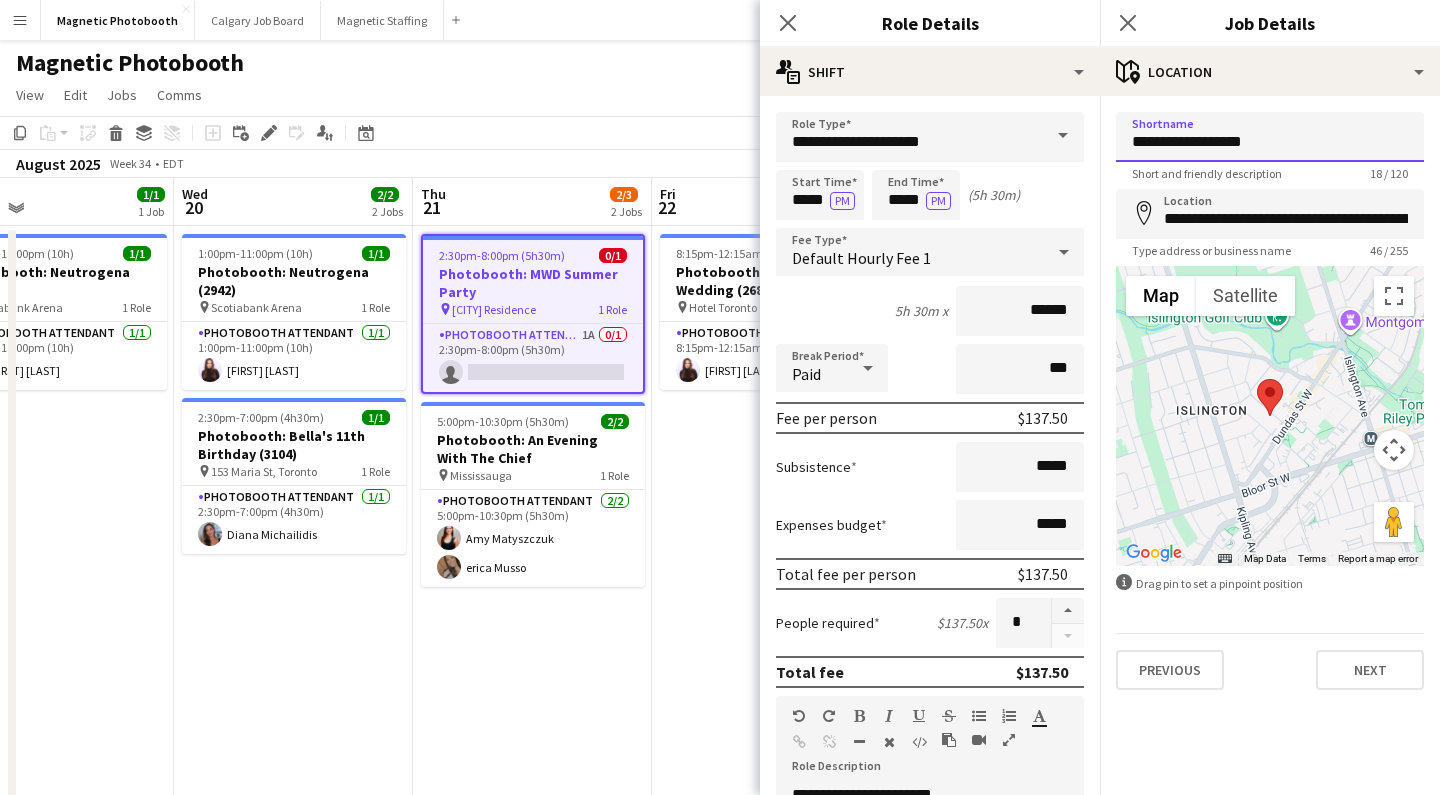 click on "**********" at bounding box center (1270, 137) 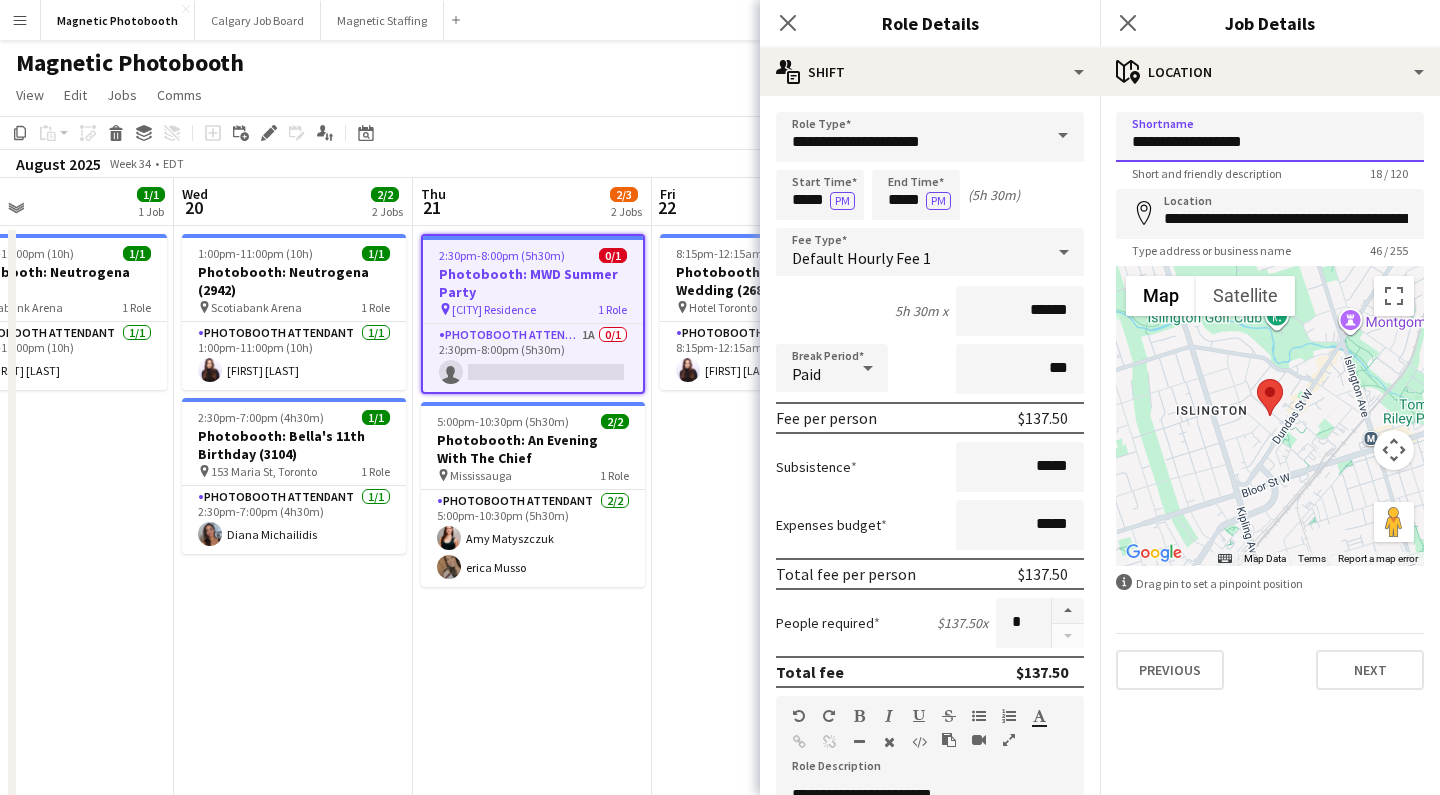drag, startPoint x: 1311, startPoint y: 144, endPoint x: 1046, endPoint y: 144, distance: 265 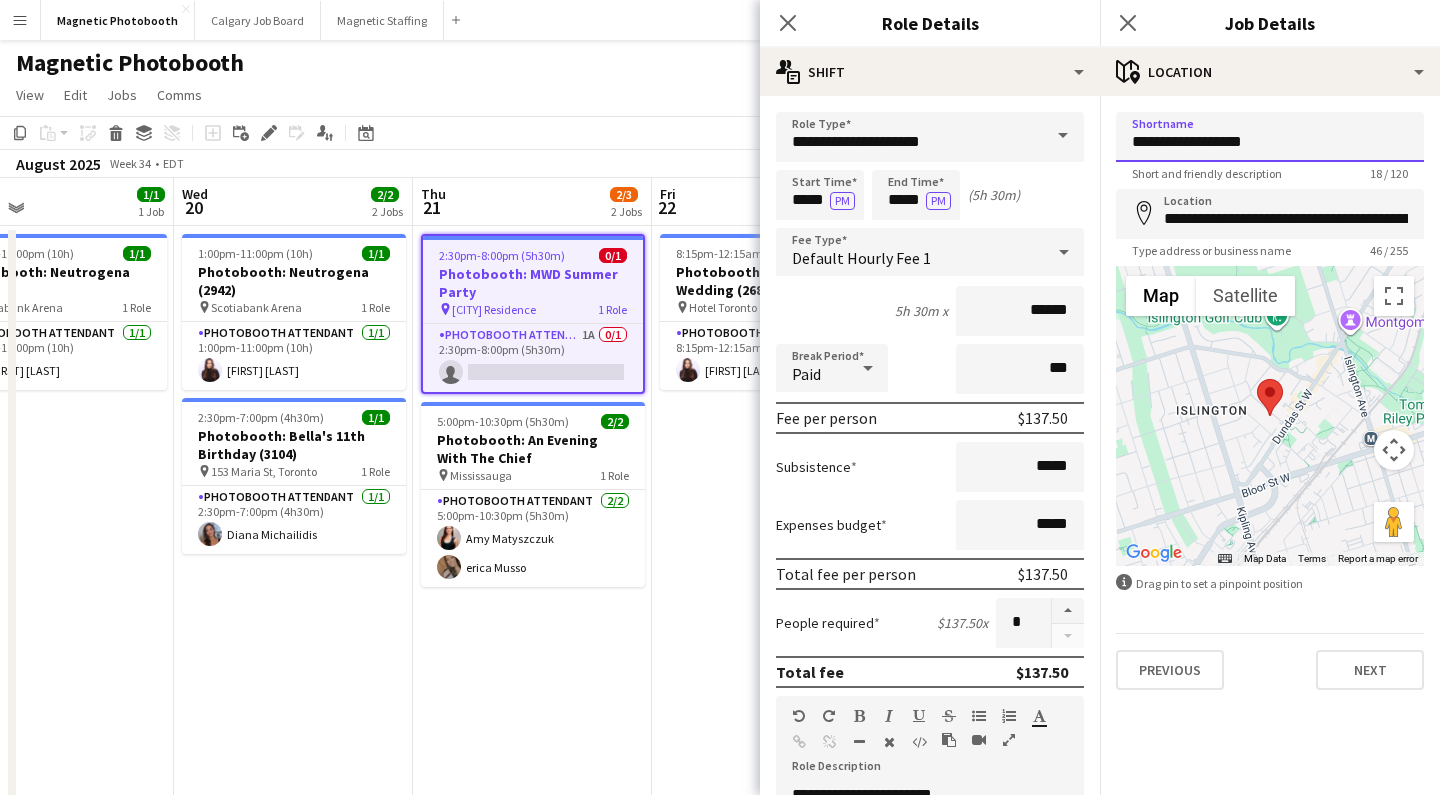 drag, startPoint x: 1158, startPoint y: 141, endPoint x: 1325, endPoint y: 141, distance: 167 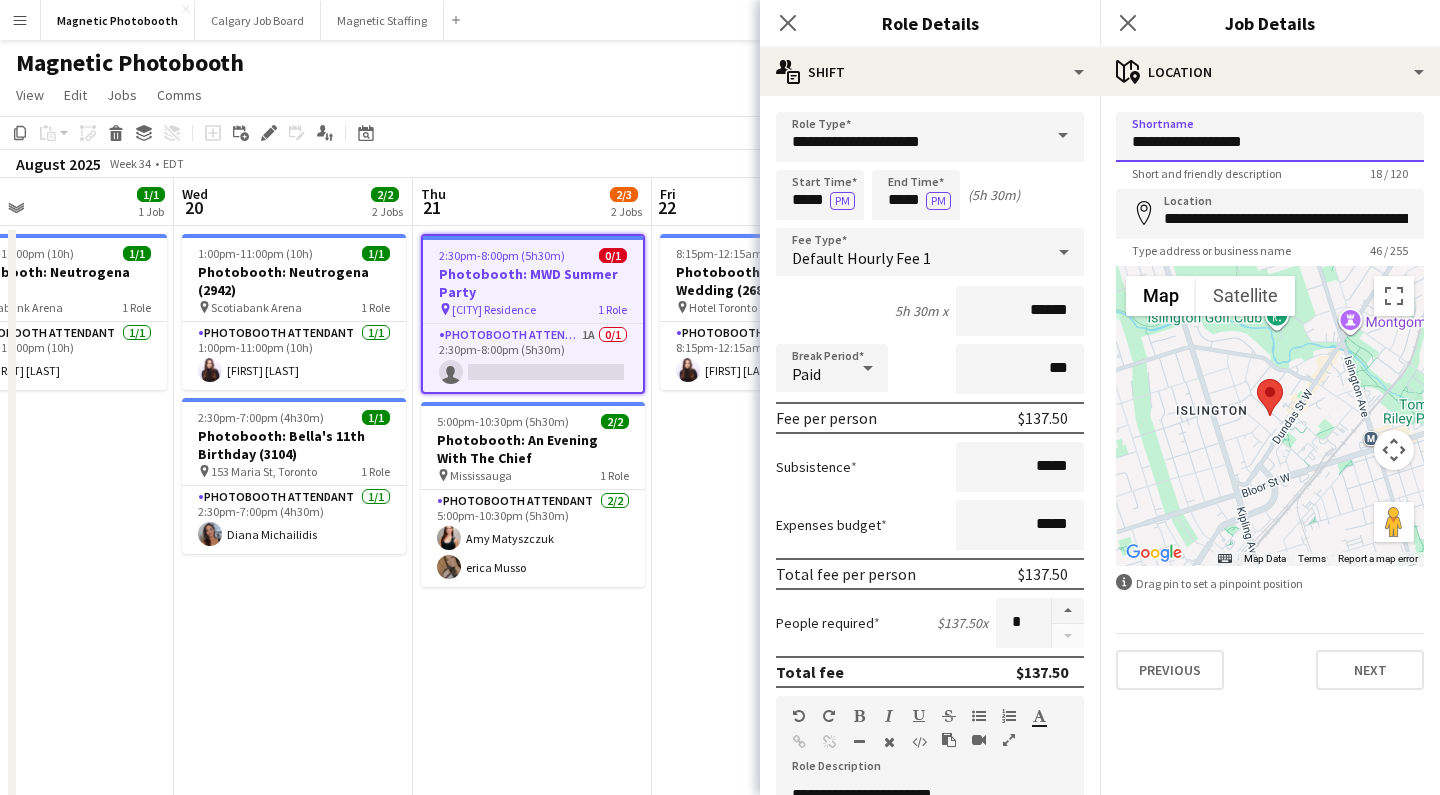 click on "**********" at bounding box center [1270, 137] 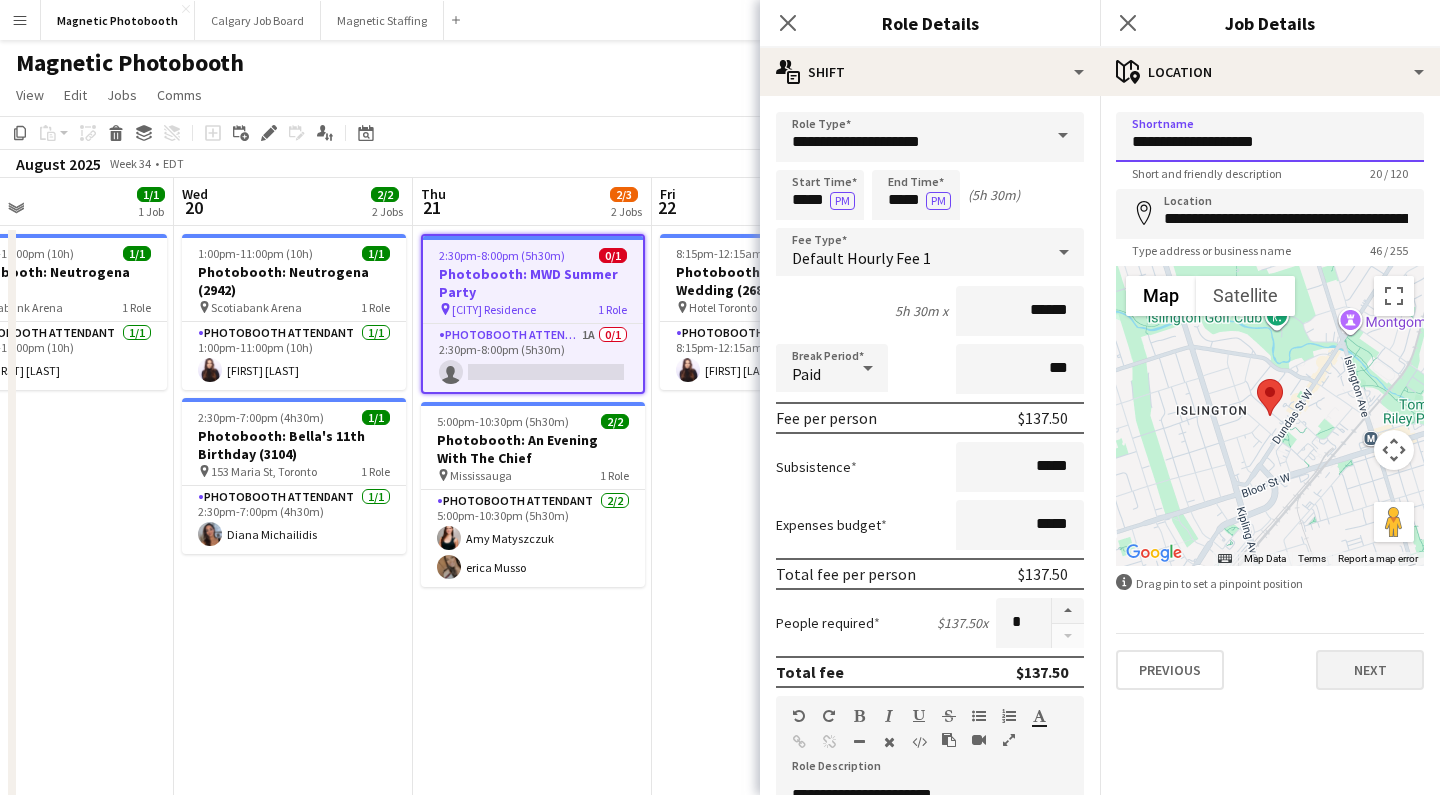 type on "**********" 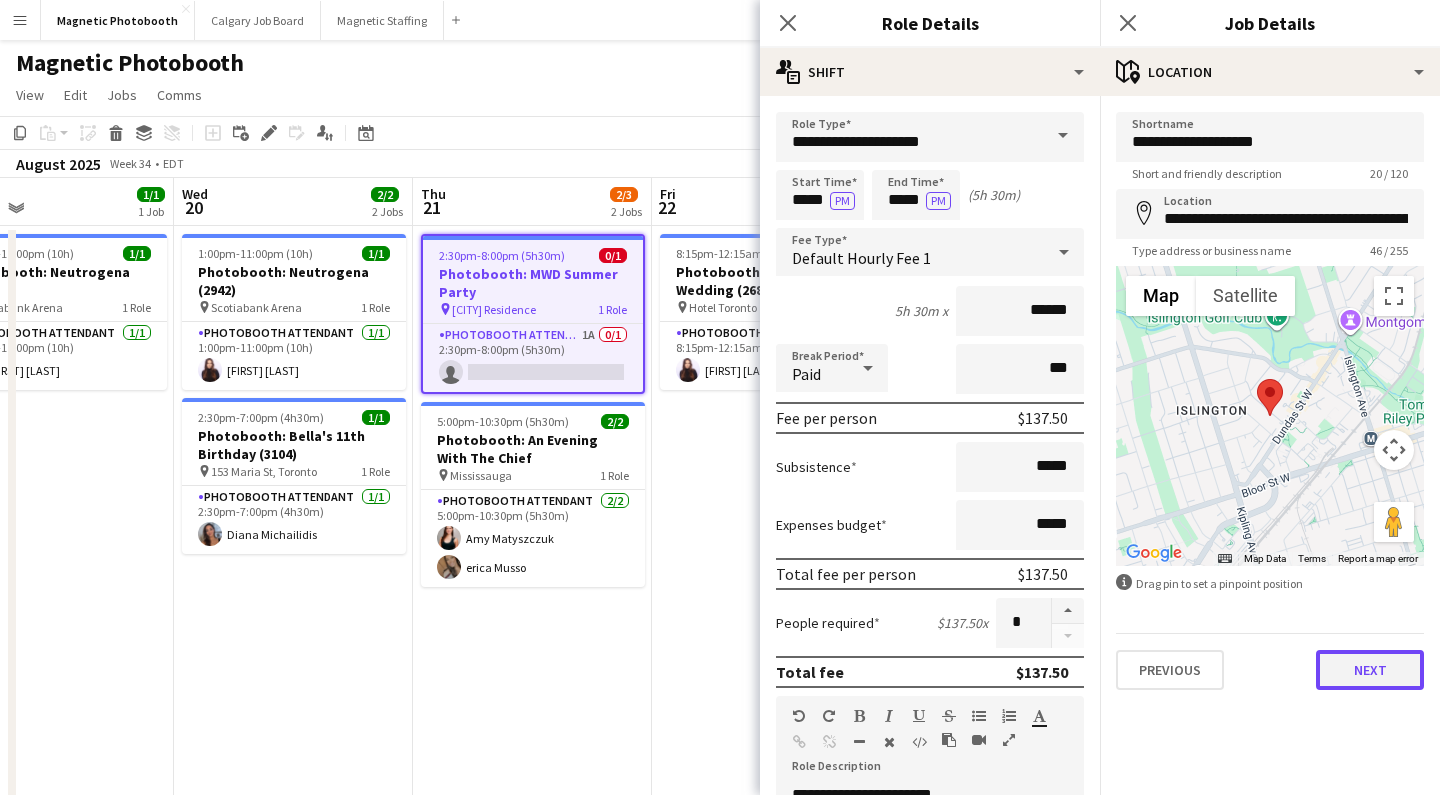 click on "Next" at bounding box center (1370, 670) 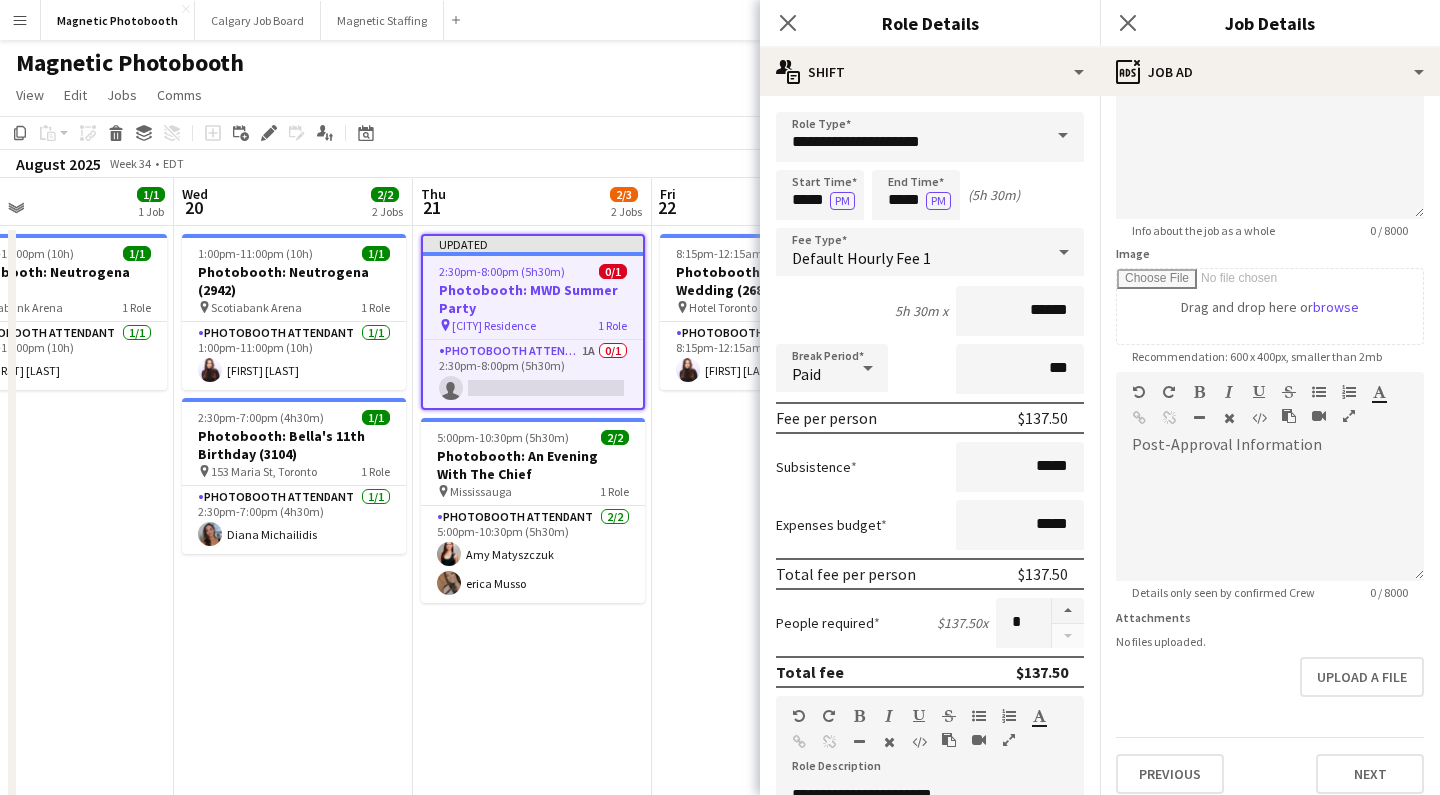 scroll, scrollTop: 193, scrollLeft: 0, axis: vertical 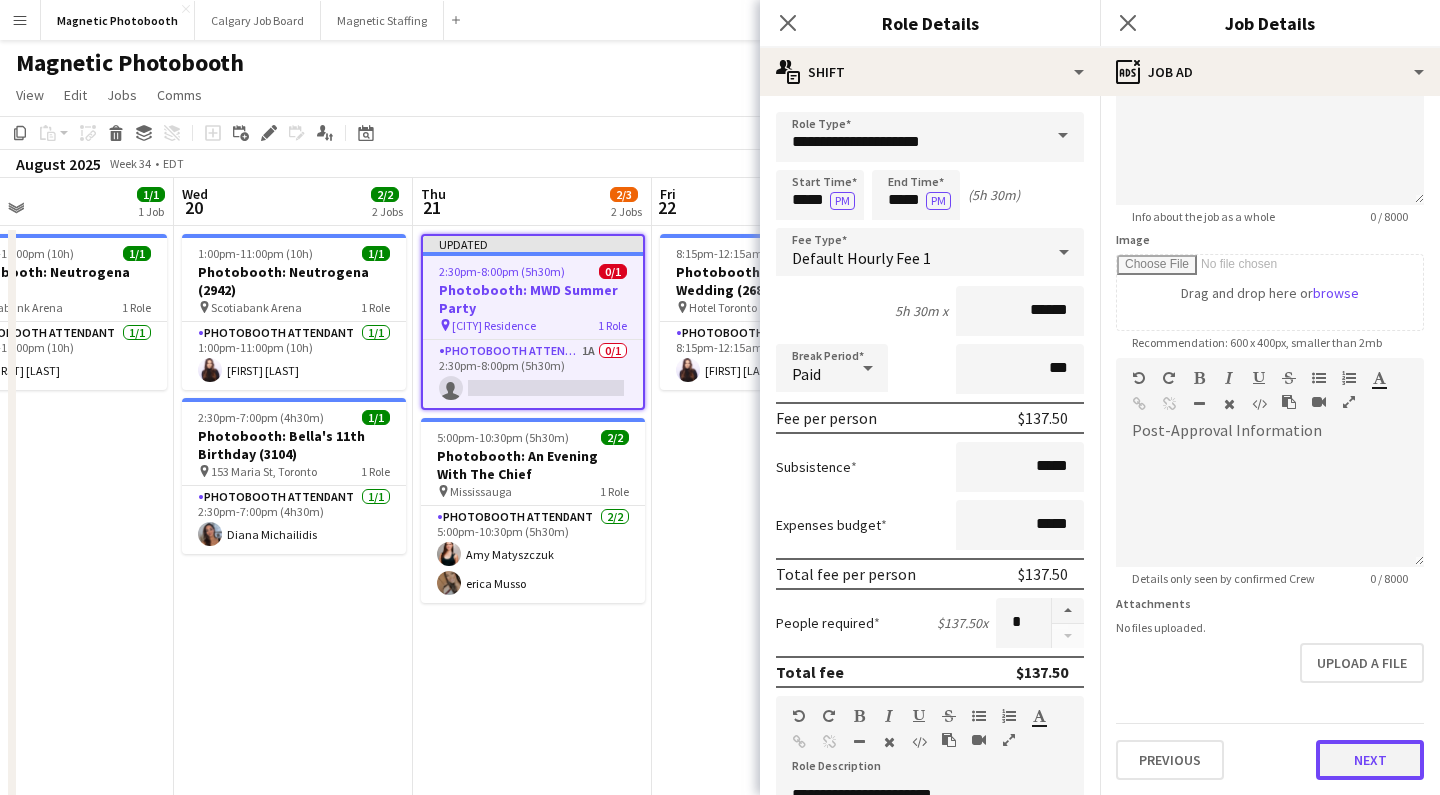 click on "Next" at bounding box center [1370, 760] 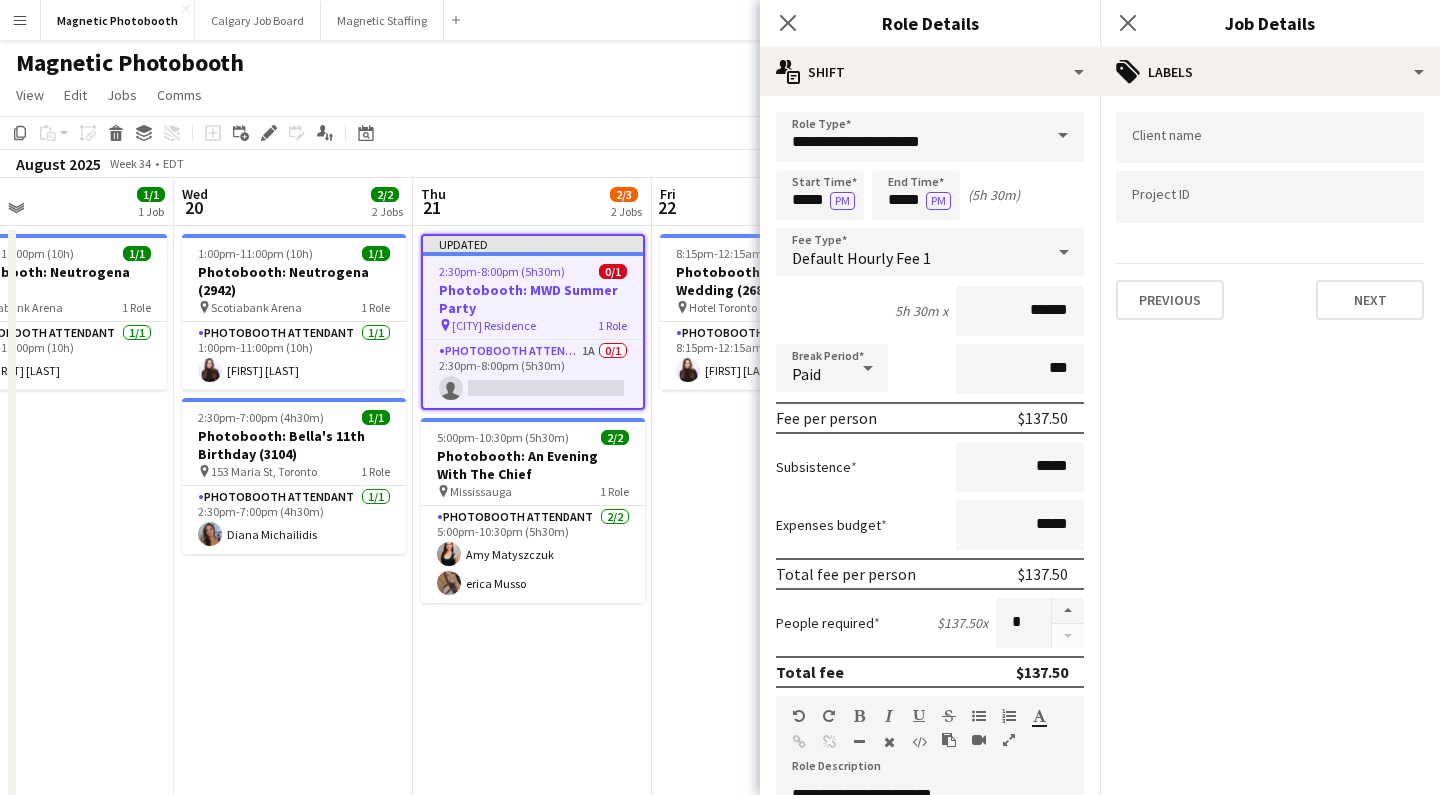 scroll, scrollTop: 0, scrollLeft: 0, axis: both 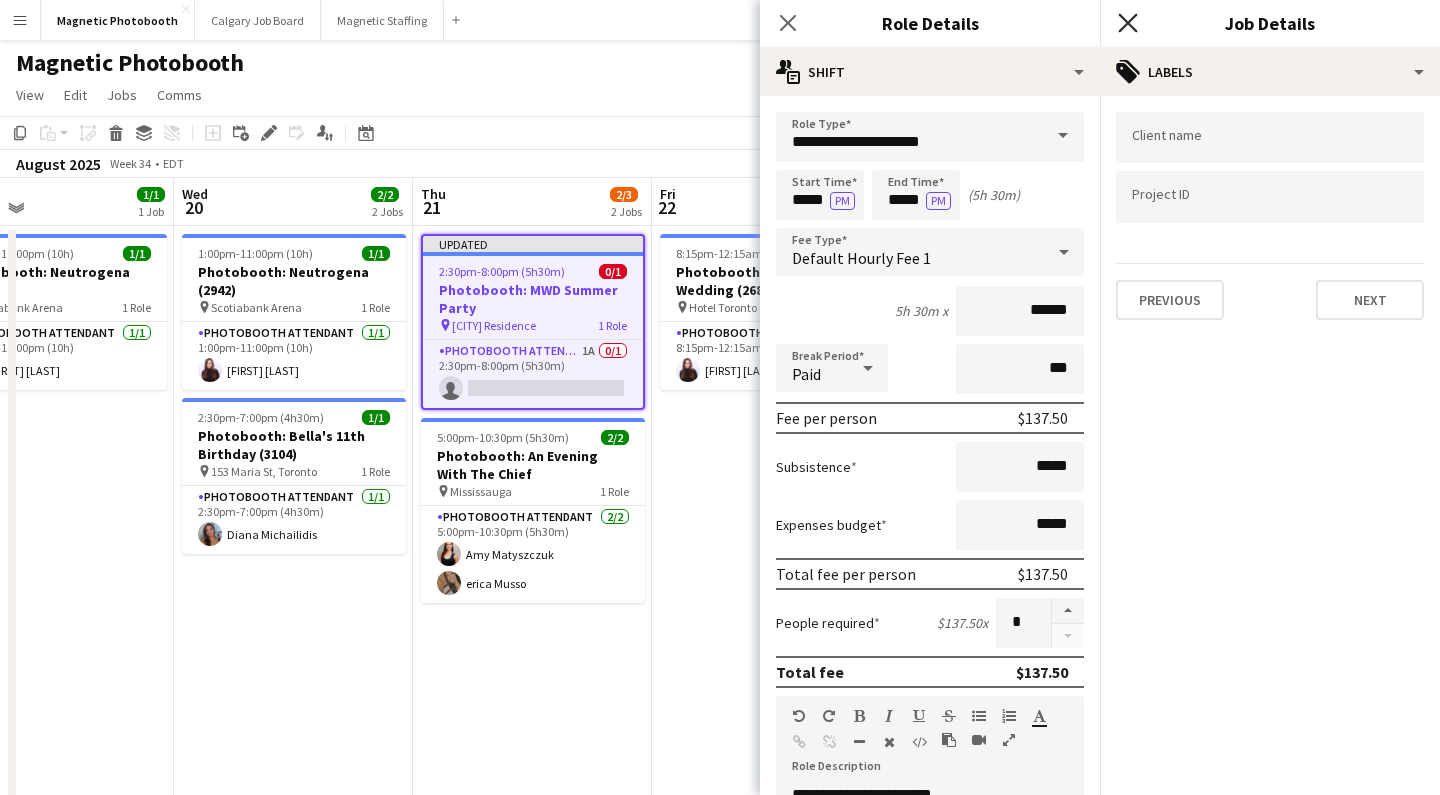click on "Close pop-in" 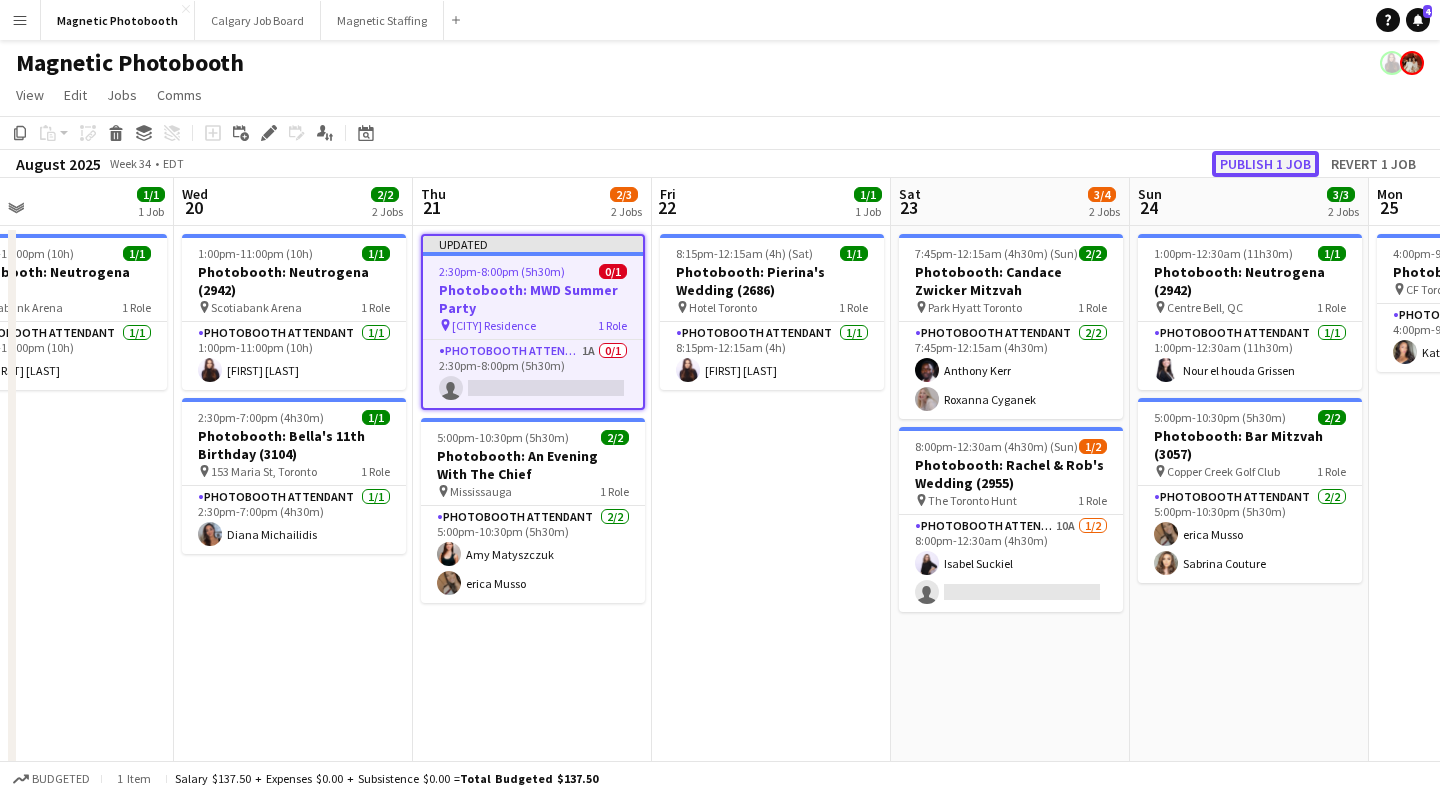 click on "Publish 1 job" 